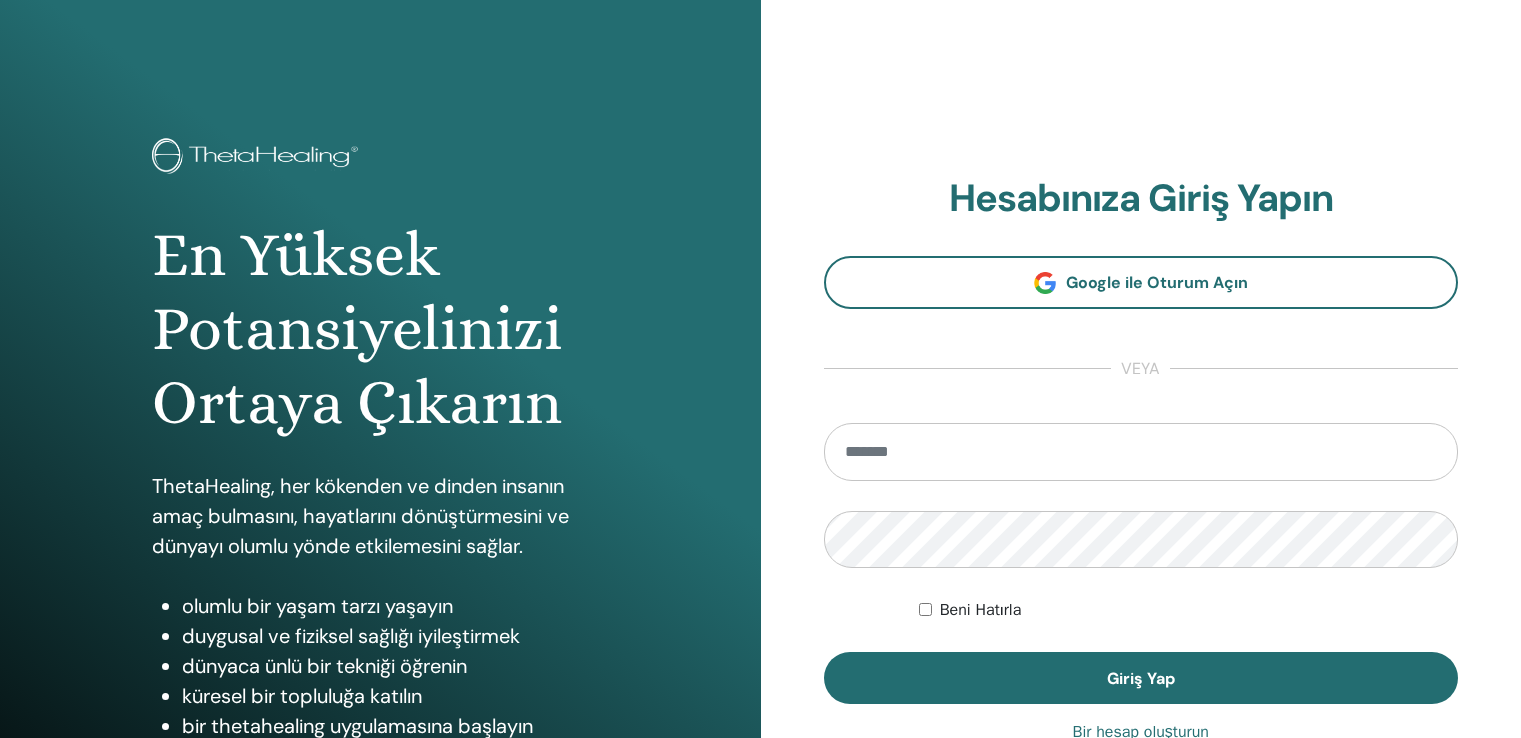 scroll, scrollTop: 0, scrollLeft: 0, axis: both 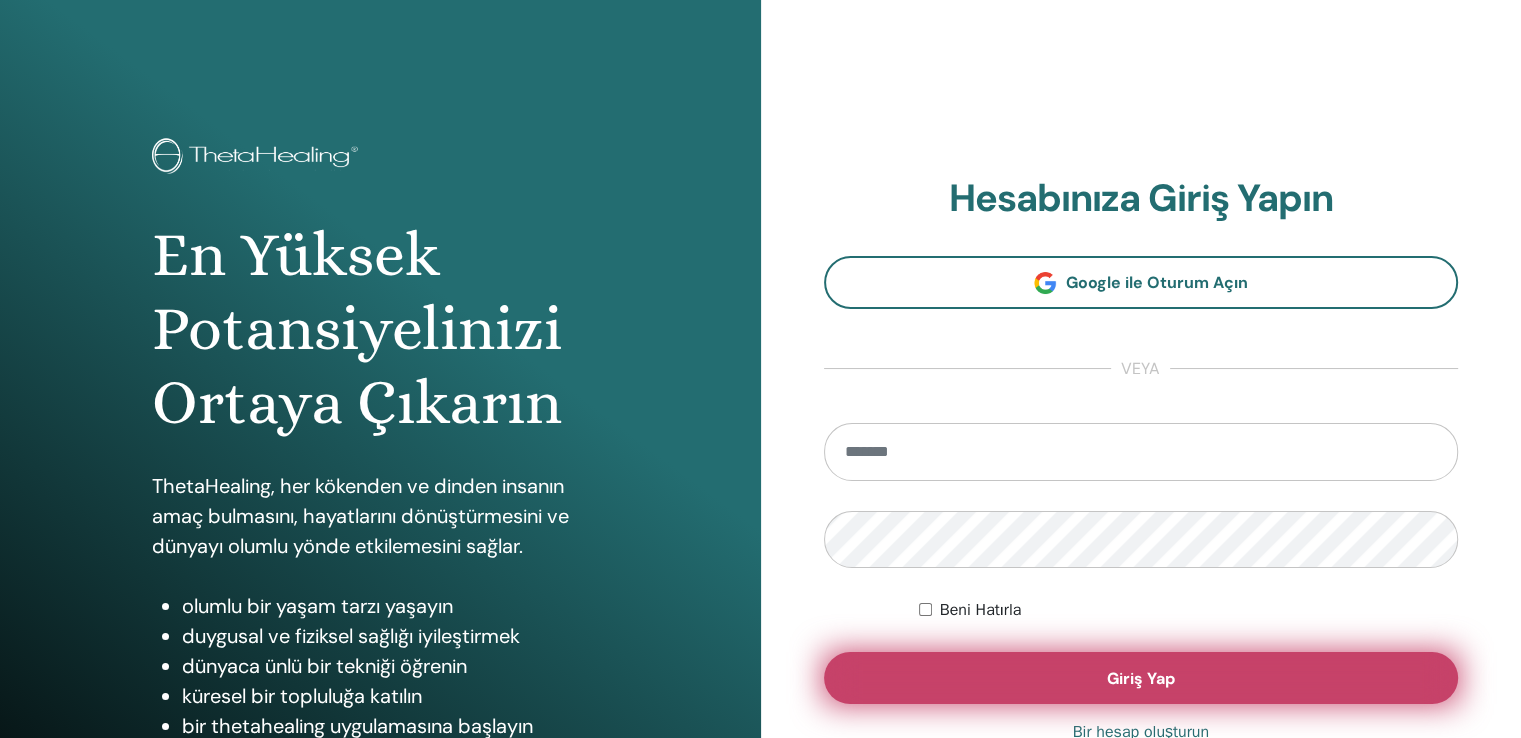 type on "**********" 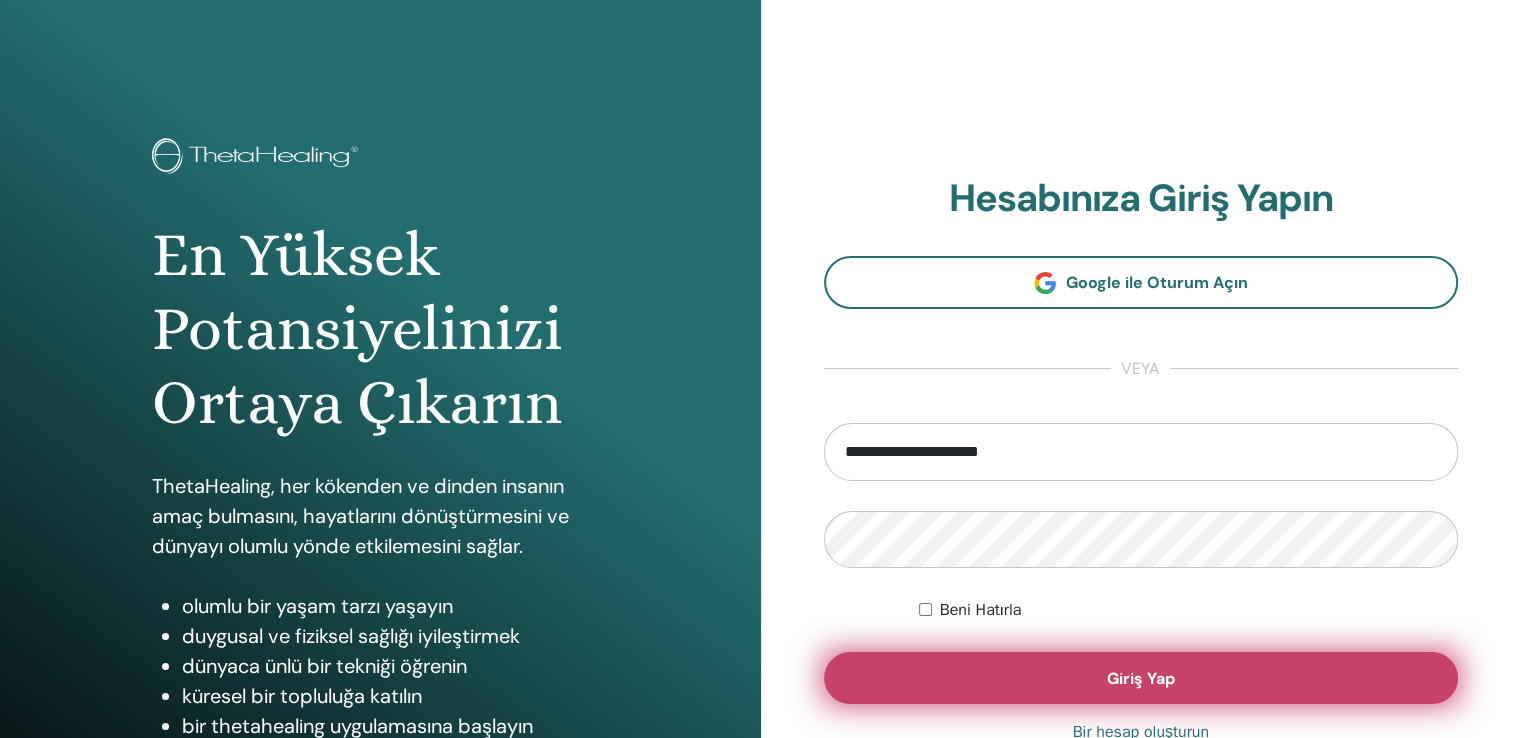 type 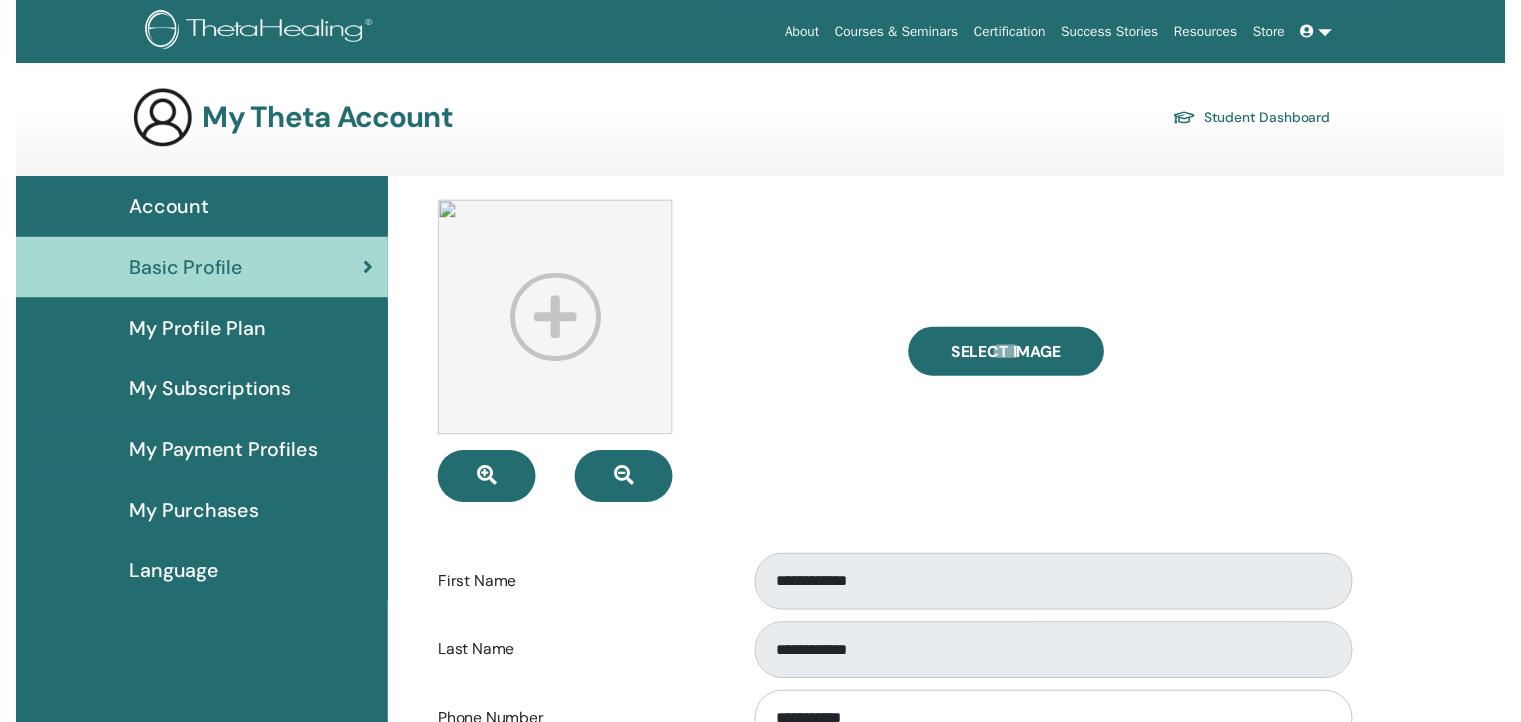scroll, scrollTop: 0, scrollLeft: 0, axis: both 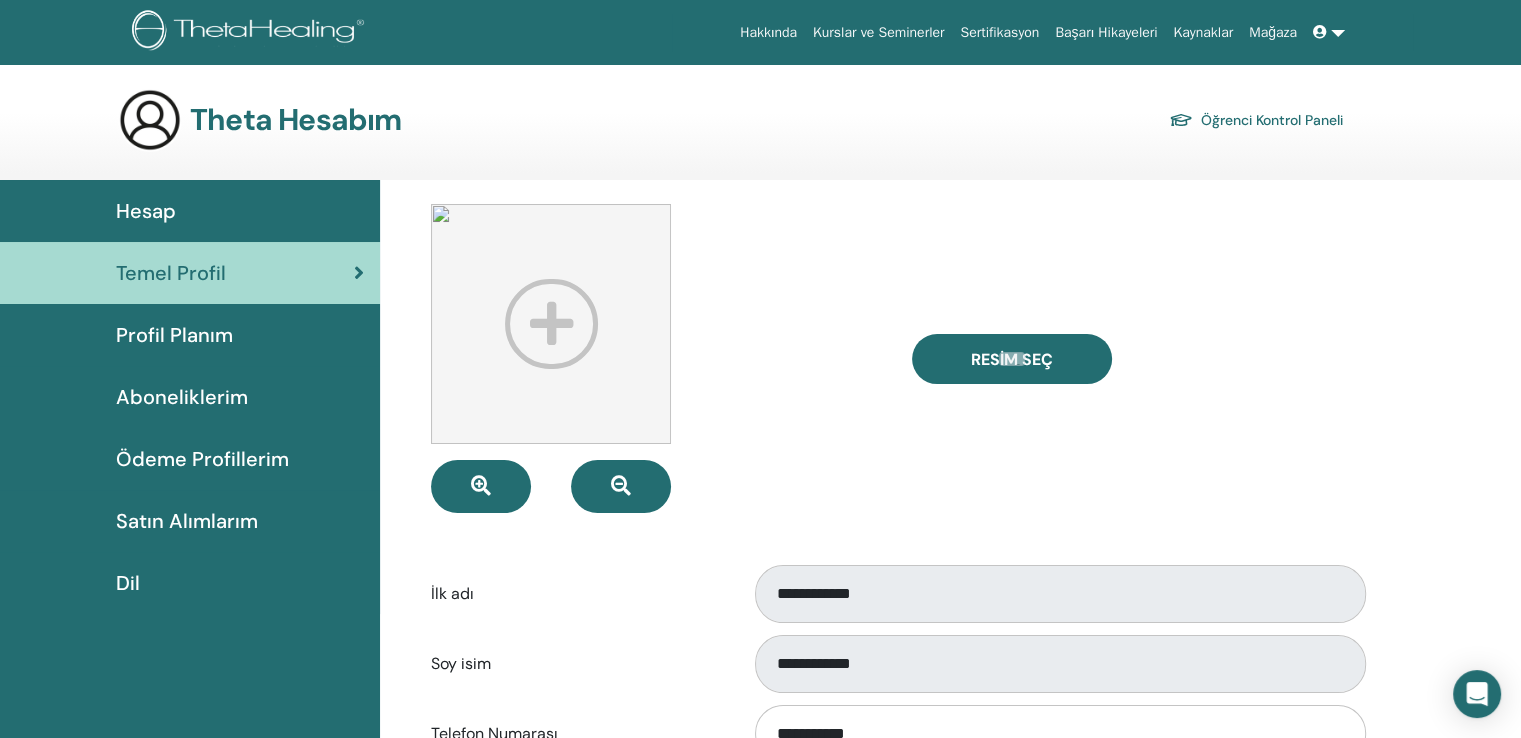 click at bounding box center (1329, 32) 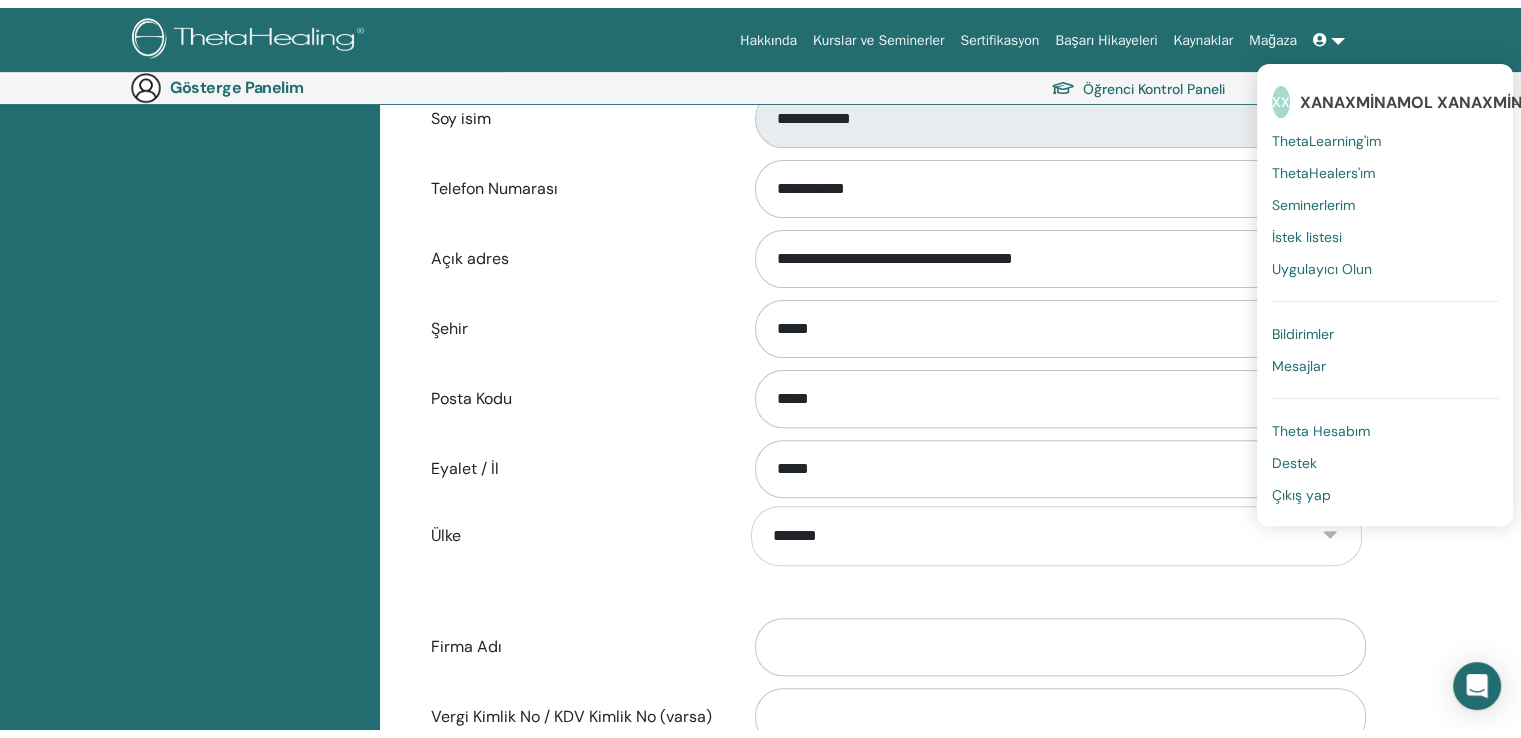 scroll, scrollTop: 0, scrollLeft: 0, axis: both 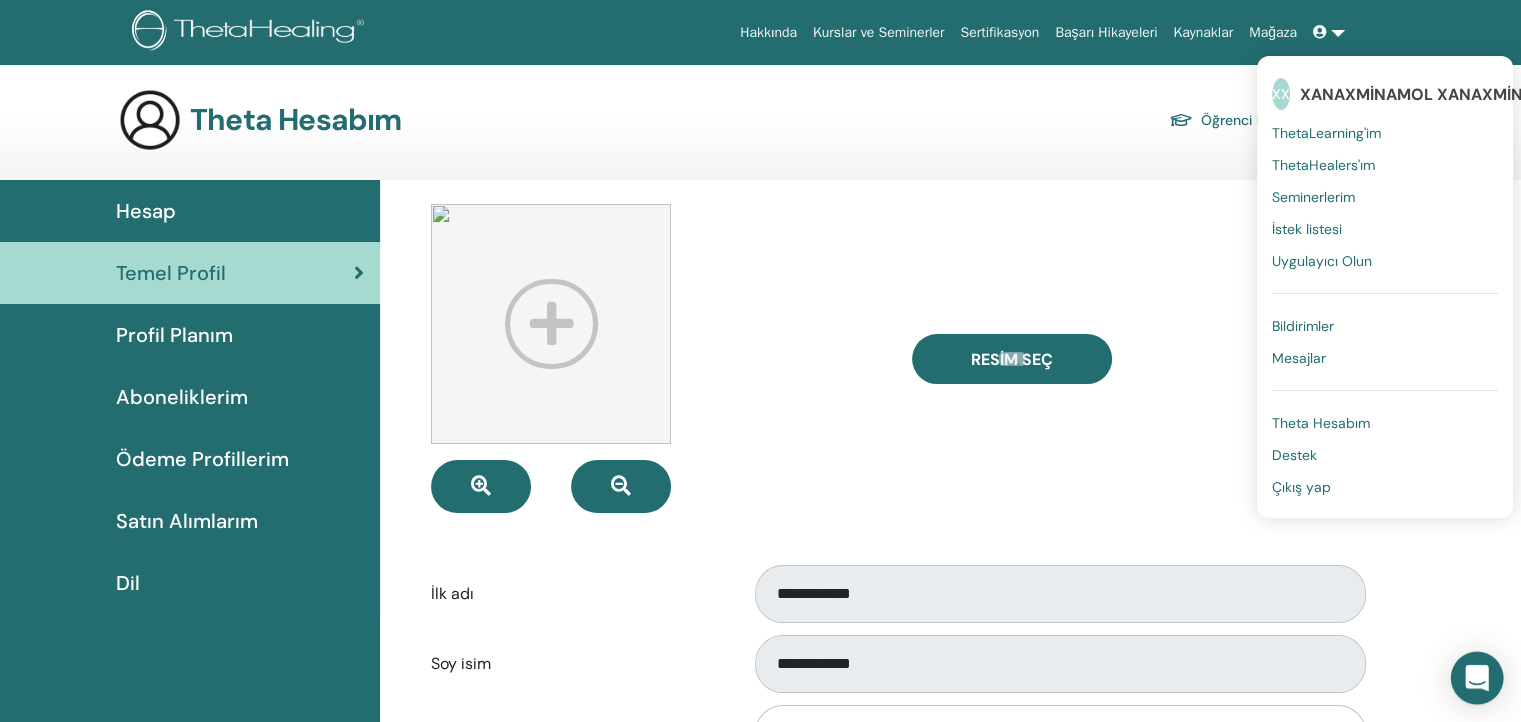 click 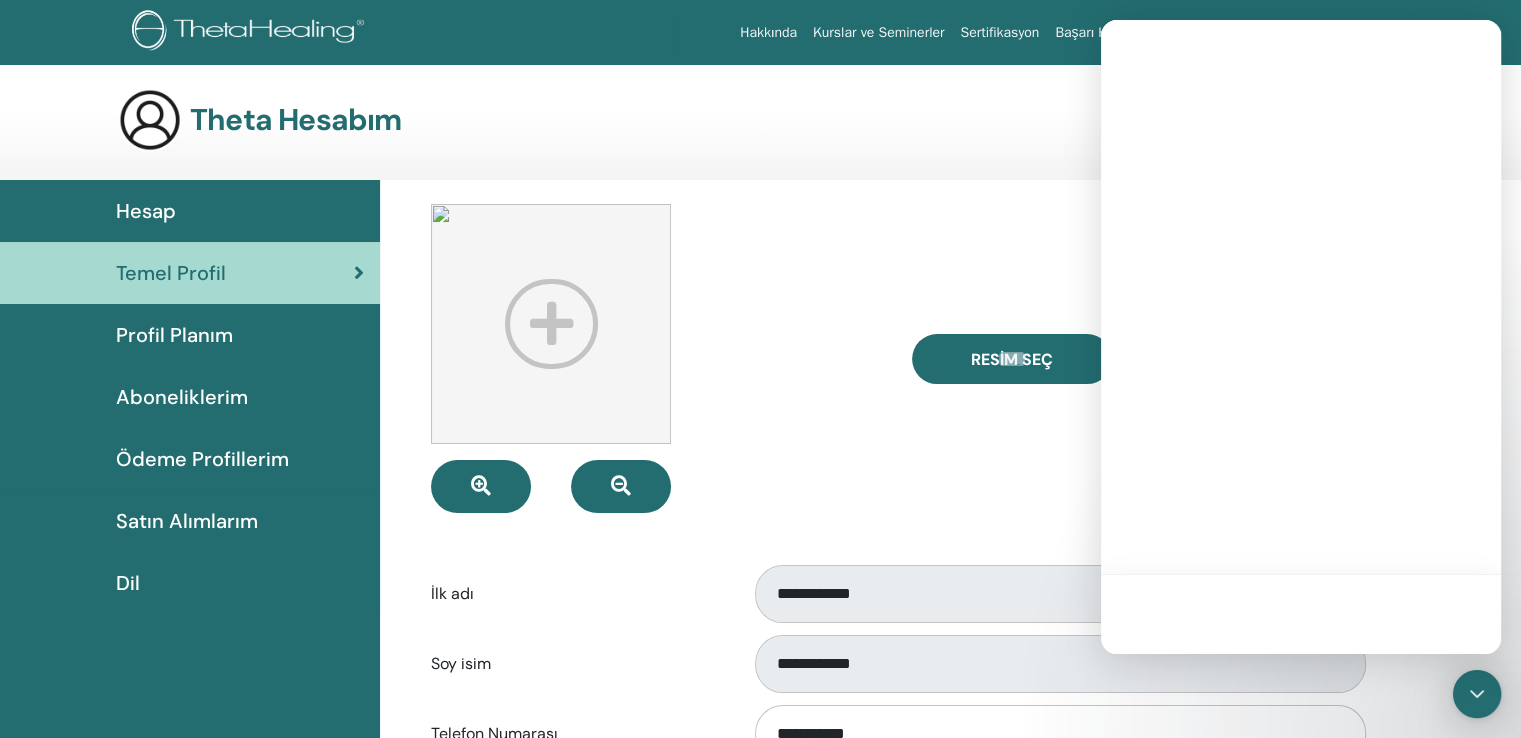 scroll, scrollTop: 0, scrollLeft: 0, axis: both 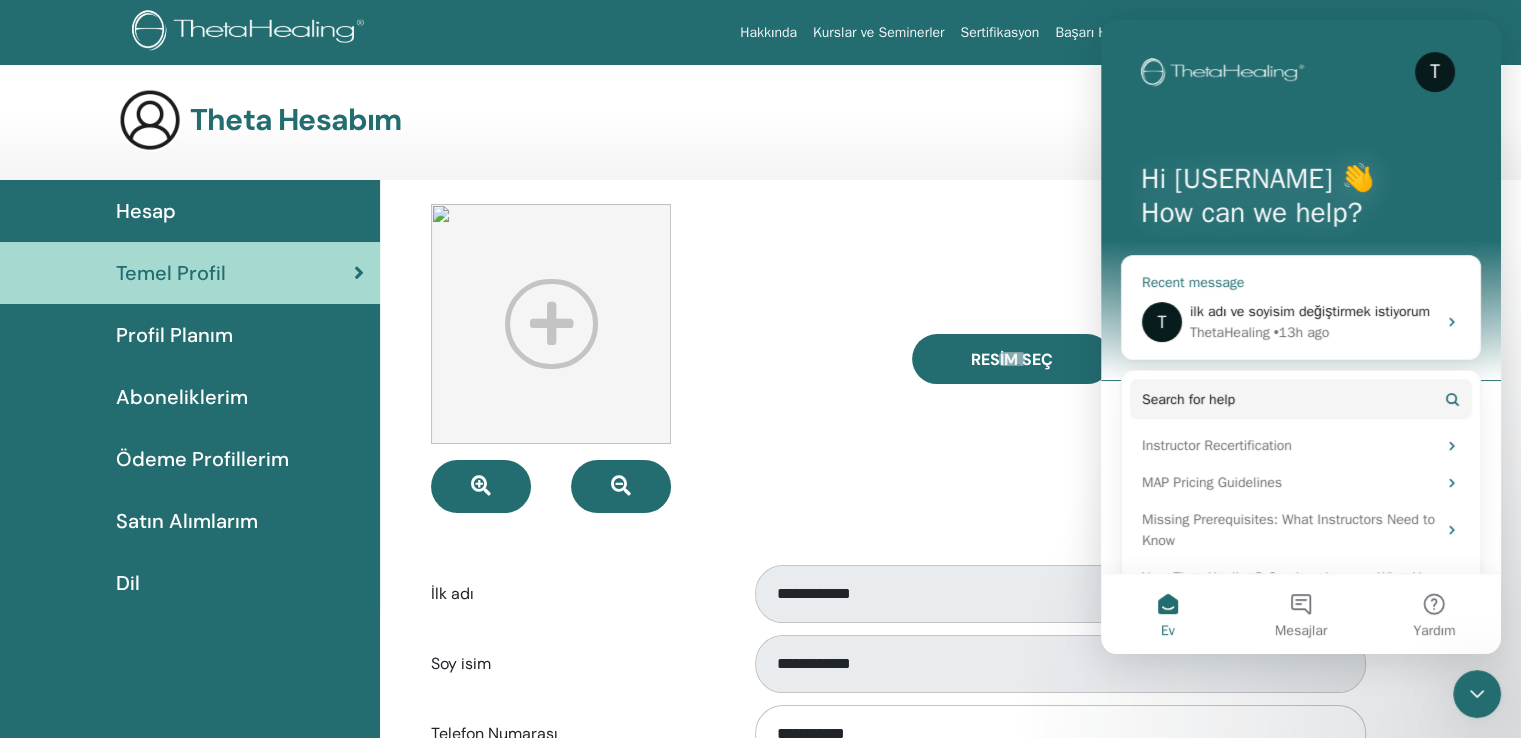 click on "•  13h ago" at bounding box center [1302, 332] 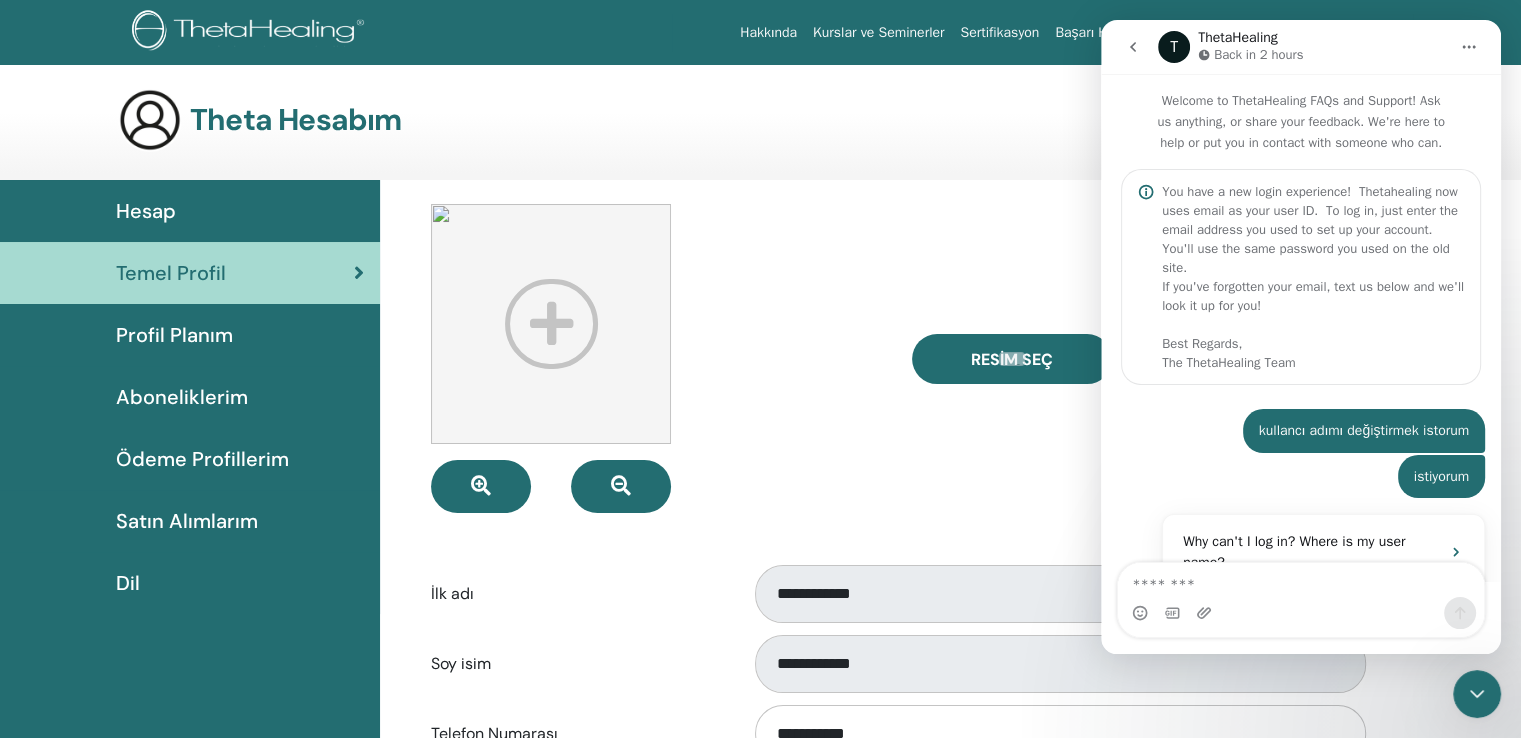 scroll, scrollTop: 1042, scrollLeft: 0, axis: vertical 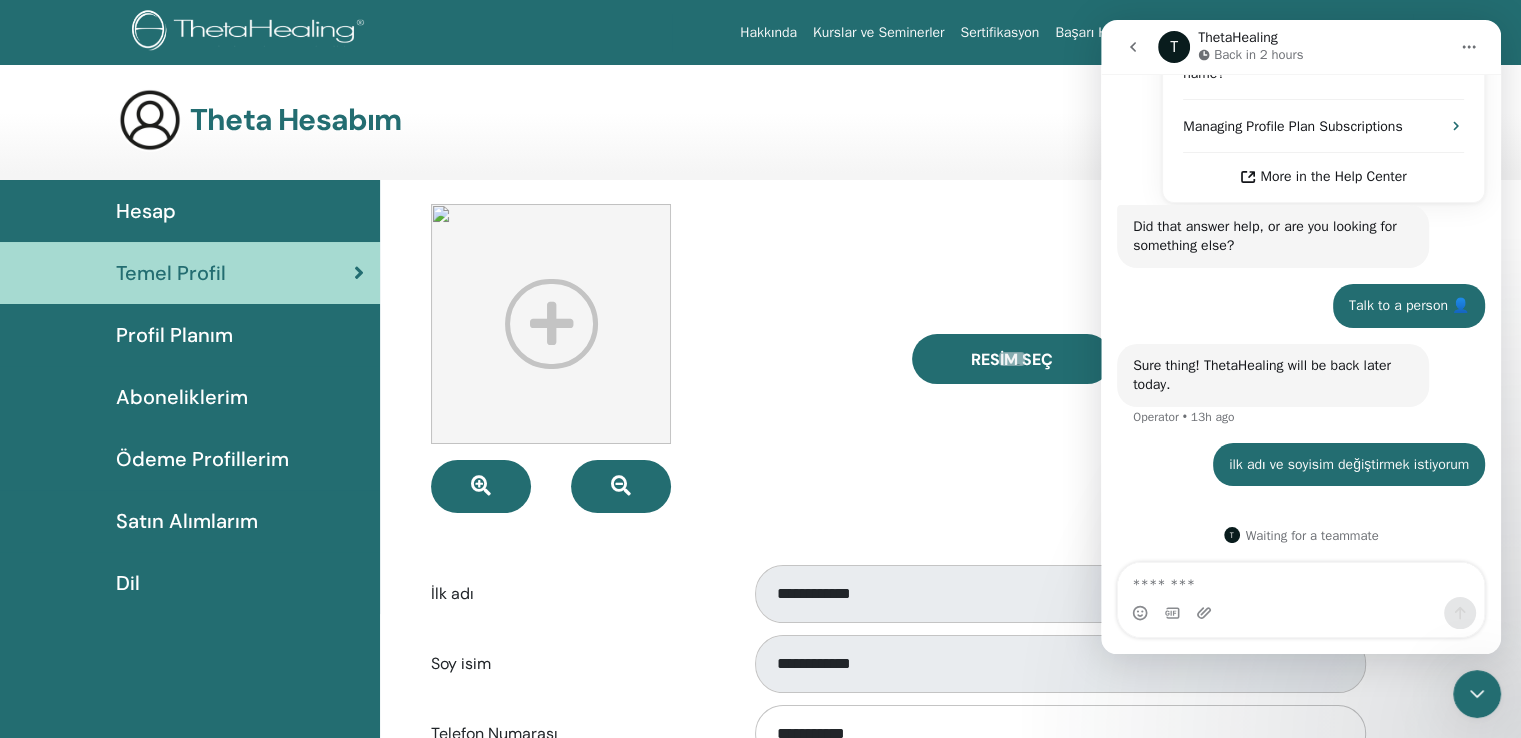click at bounding box center [1301, 580] 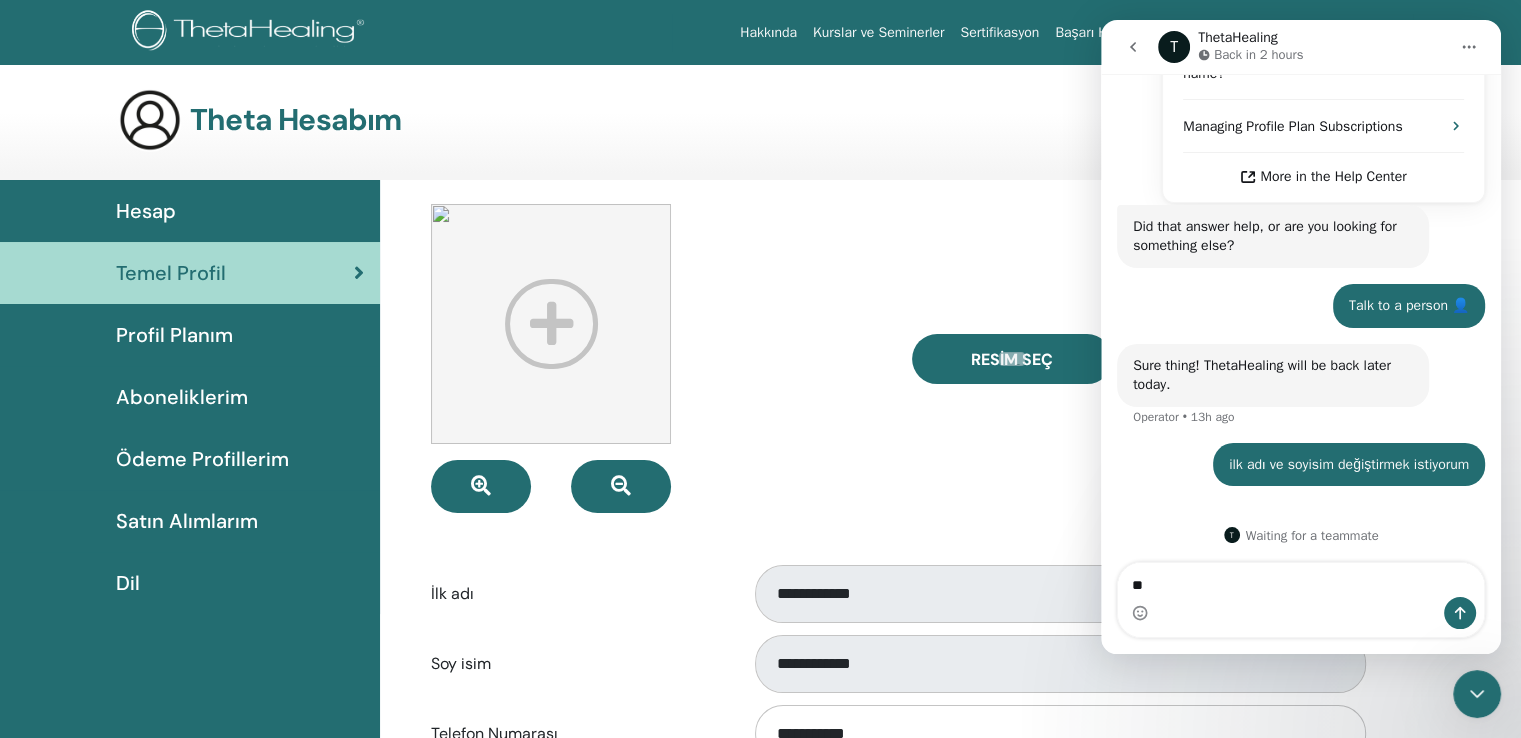 type on "***" 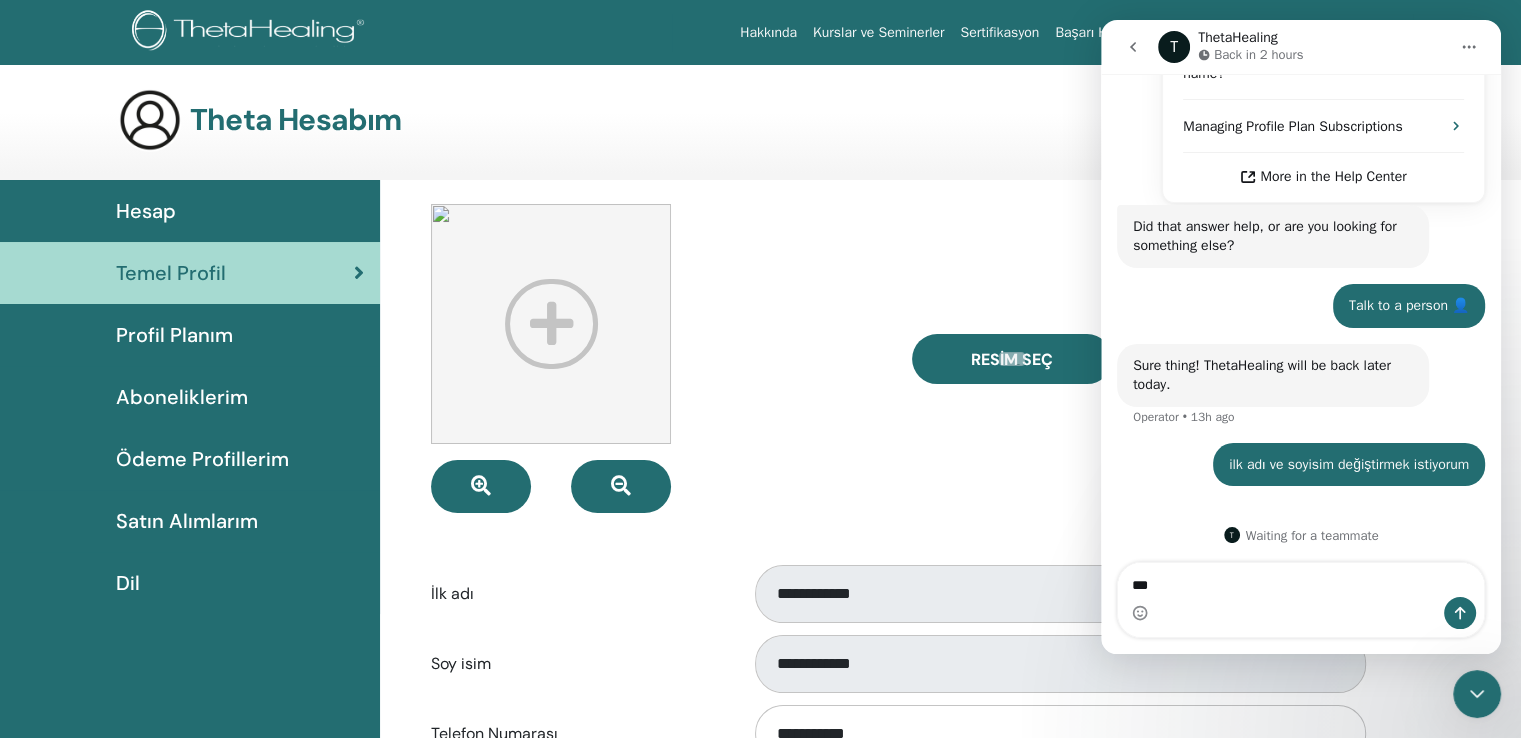 type 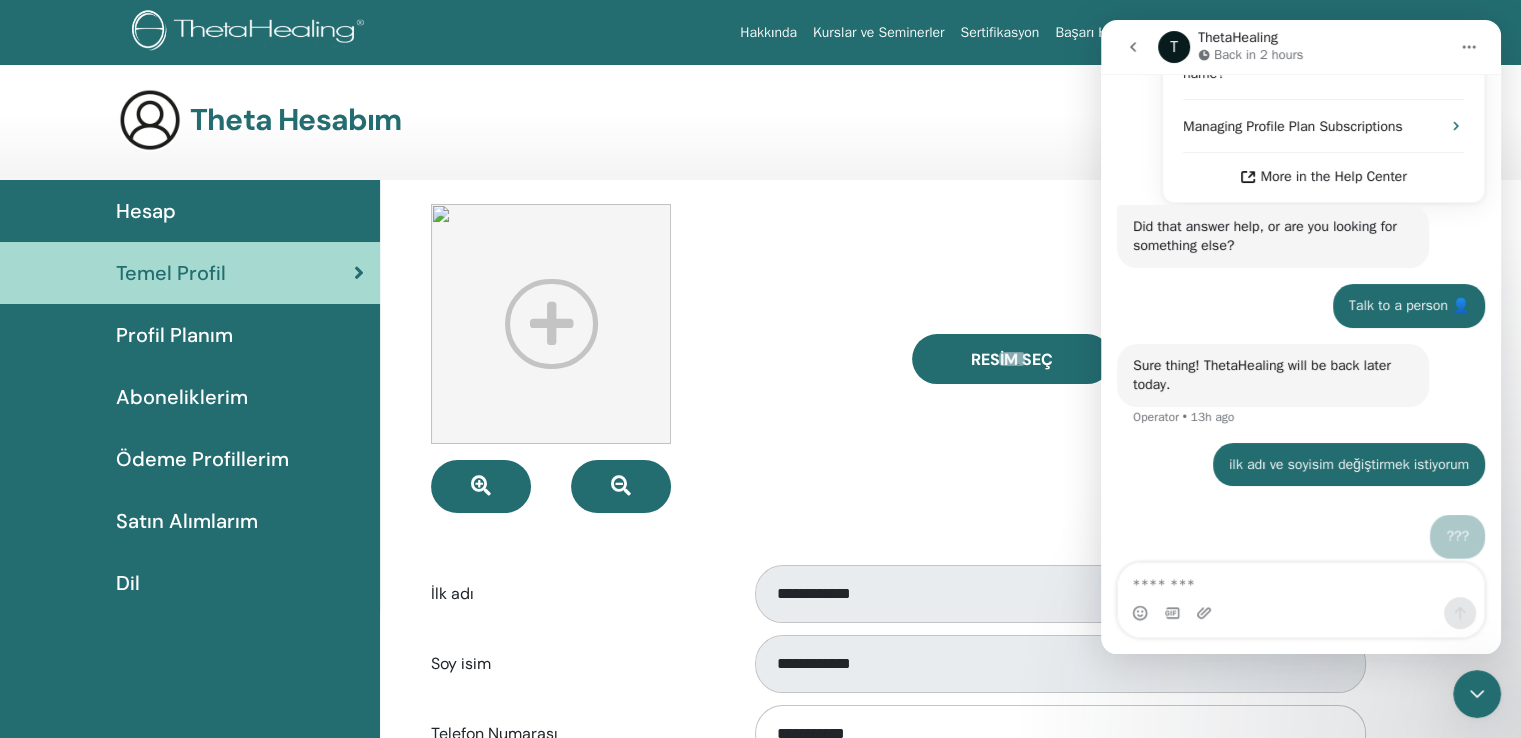 scroll, scrollTop: 1101, scrollLeft: 0, axis: vertical 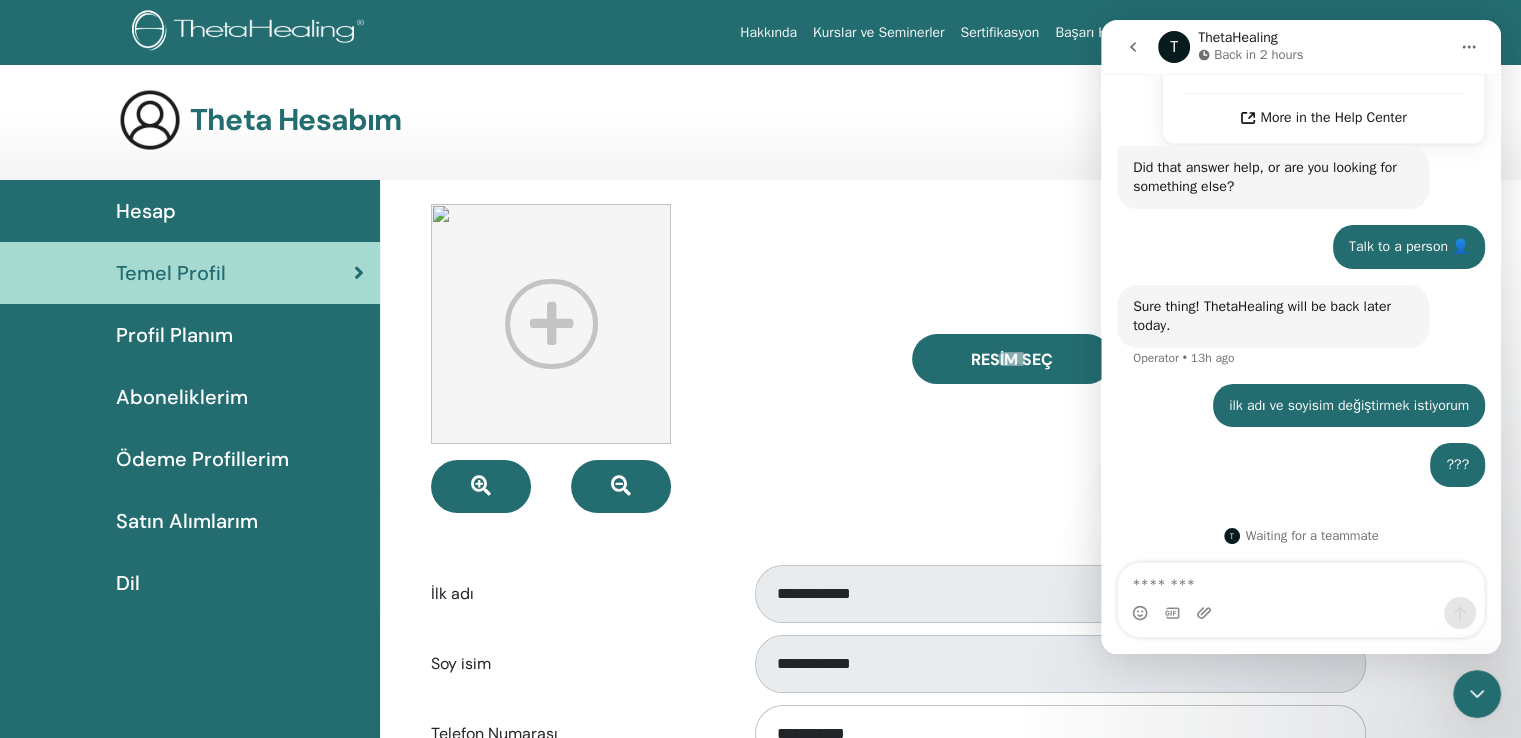 click on "Talk to a person 👤 XANAXMİNAMOL    •   13h ago" at bounding box center [1409, 247] 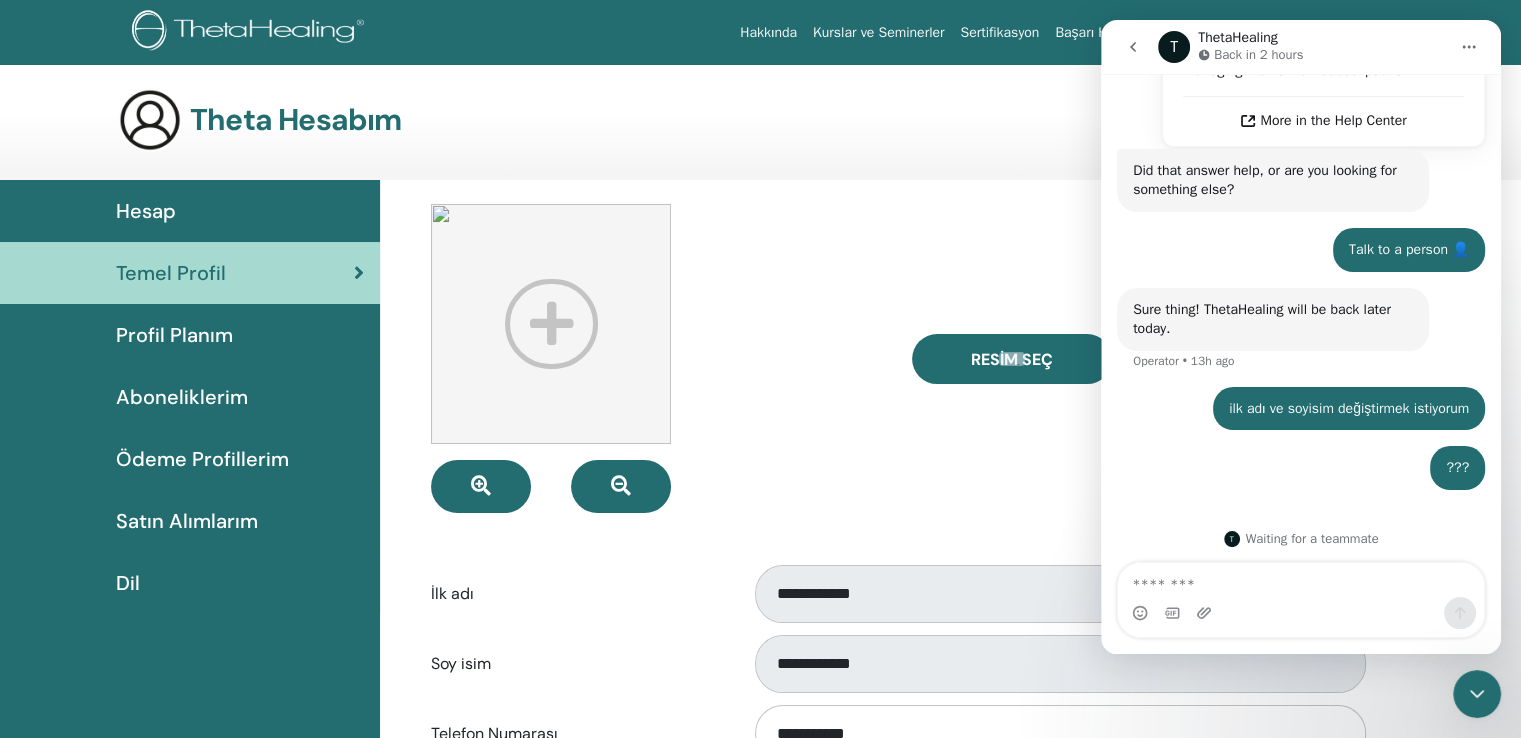 scroll, scrollTop: 1101, scrollLeft: 0, axis: vertical 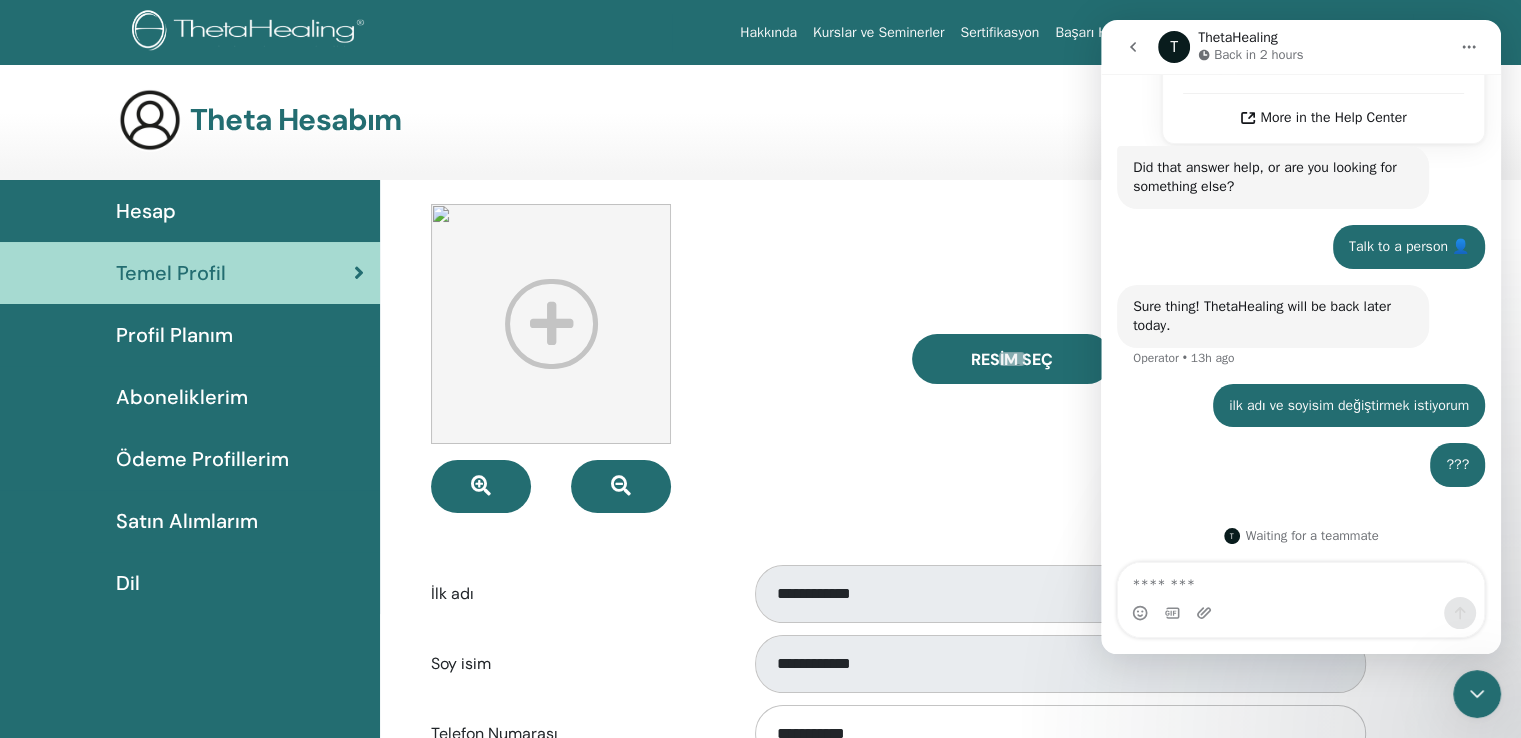 click on "Resim Seç" at bounding box center (1137, 358) 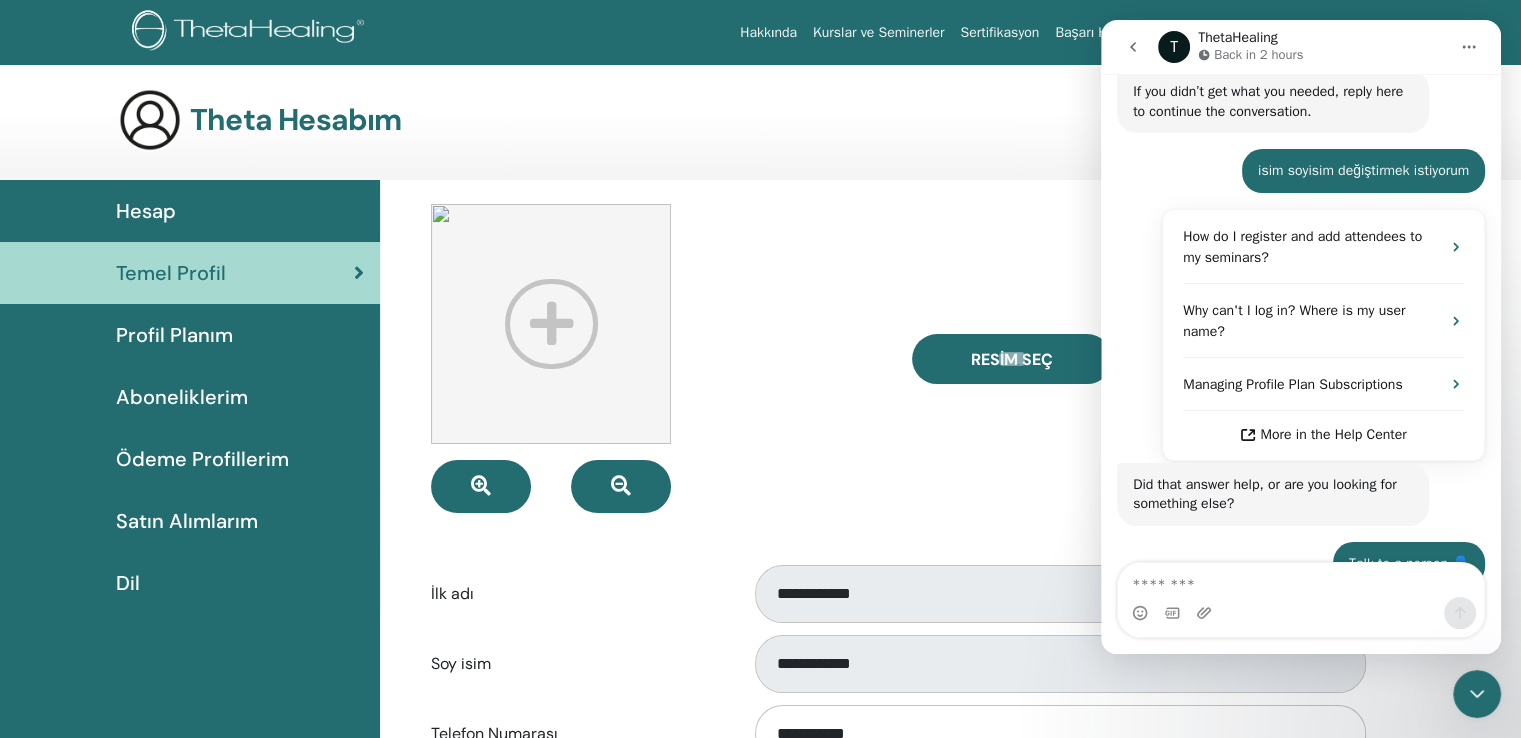 scroll, scrollTop: 779, scrollLeft: 0, axis: vertical 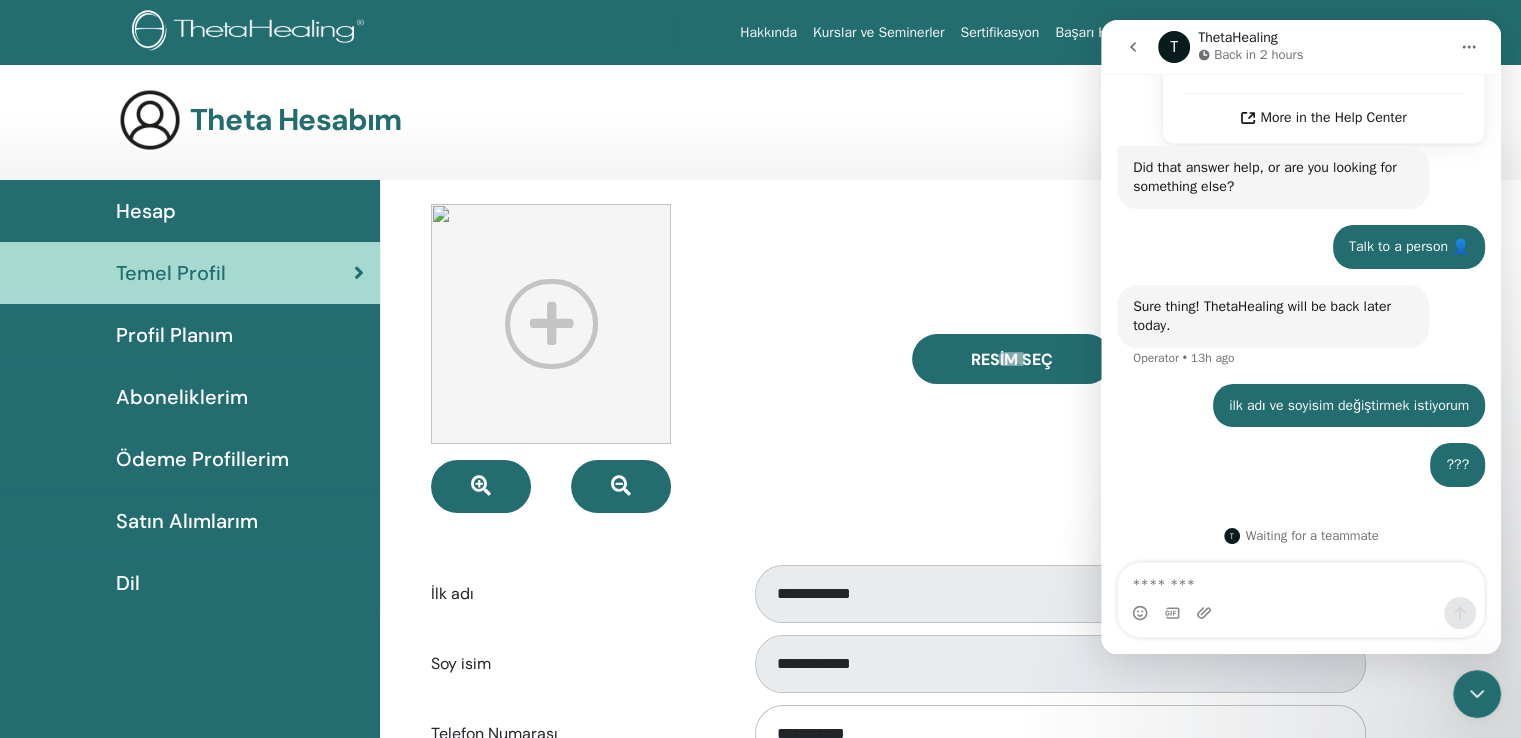 click on "**********" at bounding box center [896, 749] 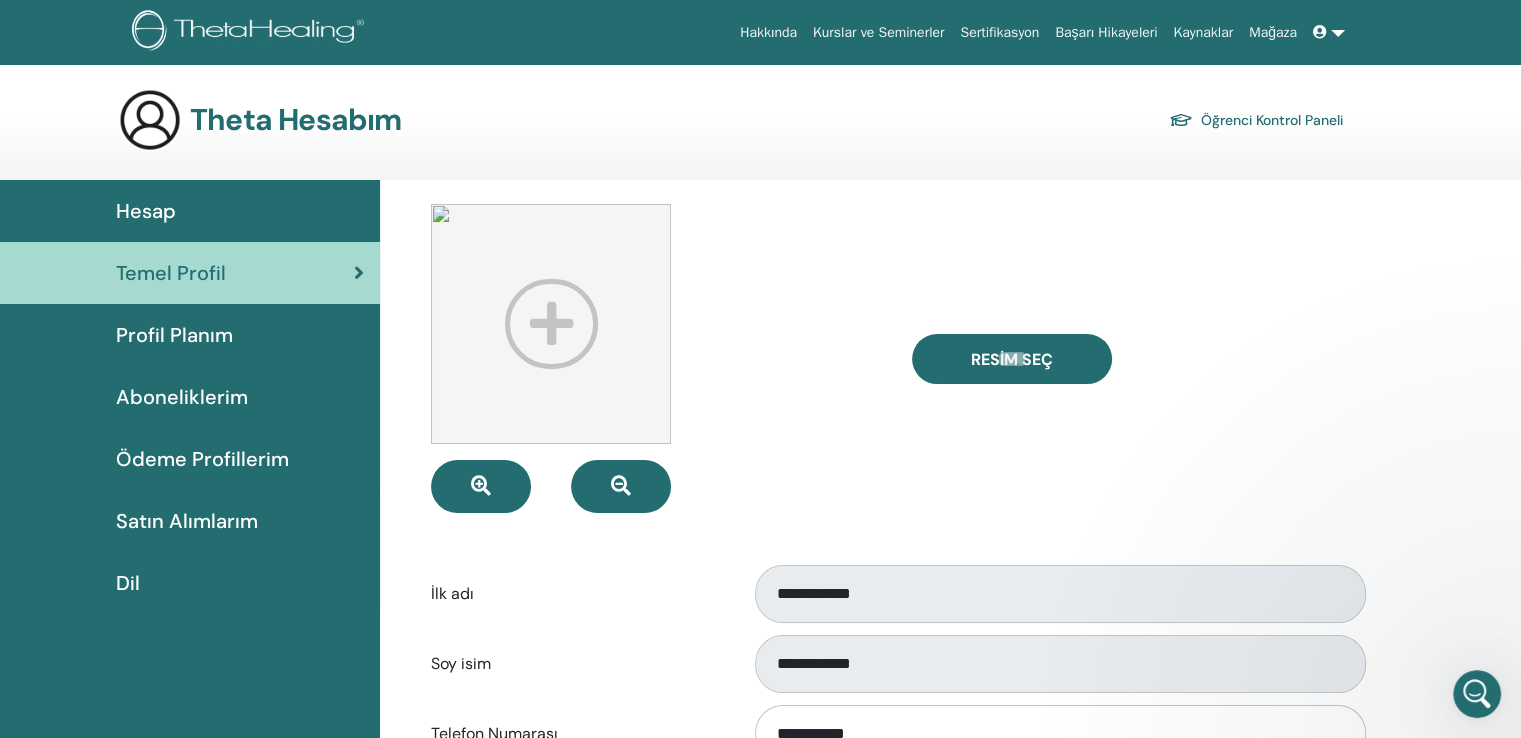 scroll, scrollTop: 0, scrollLeft: 0, axis: both 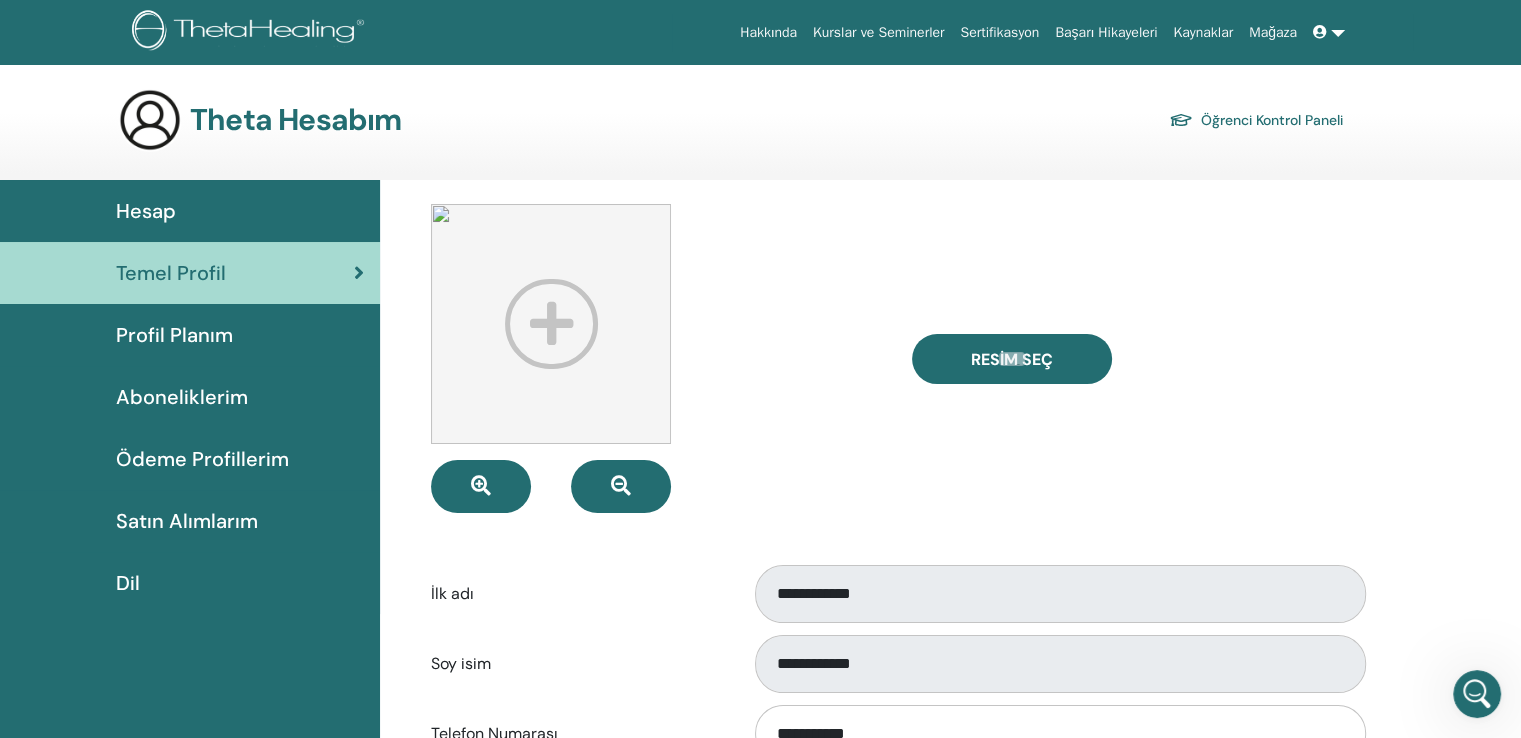 click at bounding box center [1322, 32] 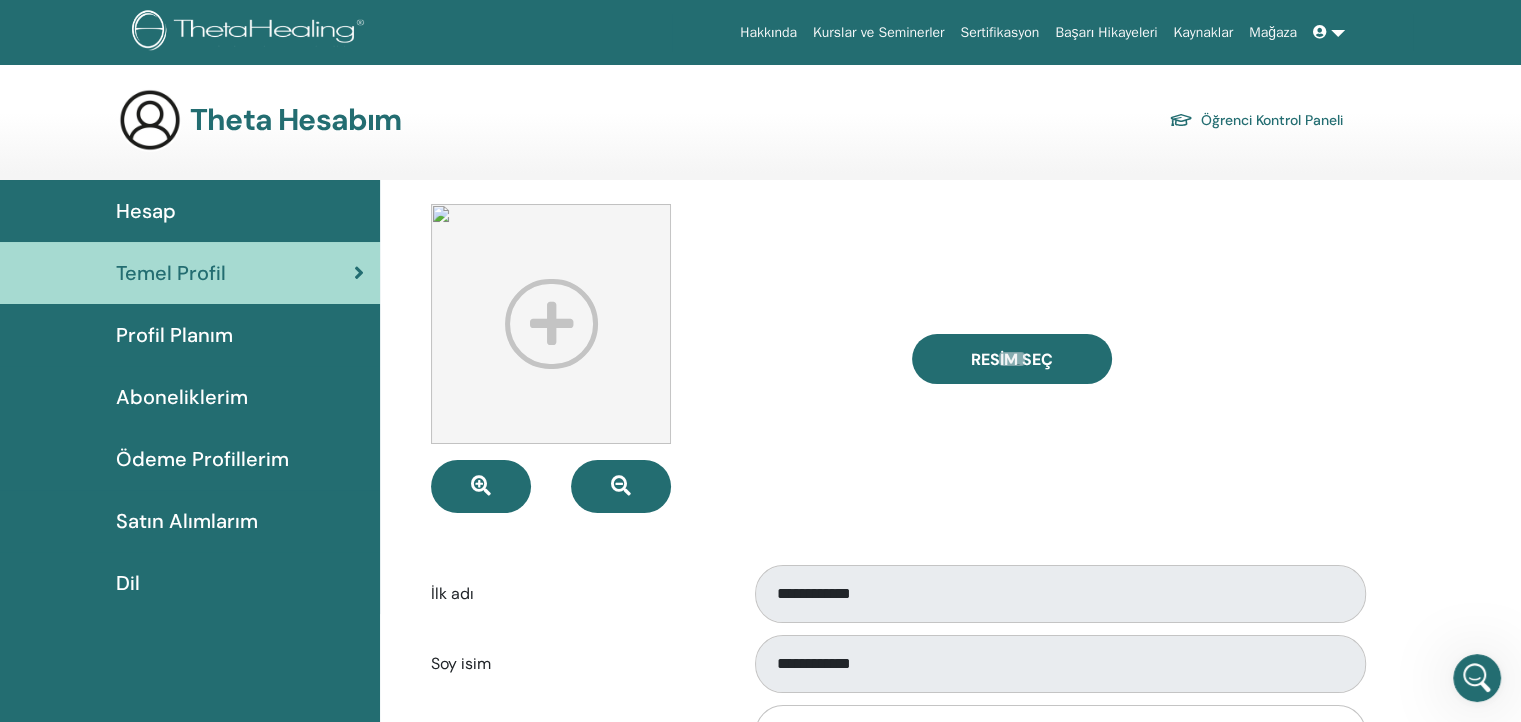 scroll, scrollTop: 1100, scrollLeft: 0, axis: vertical 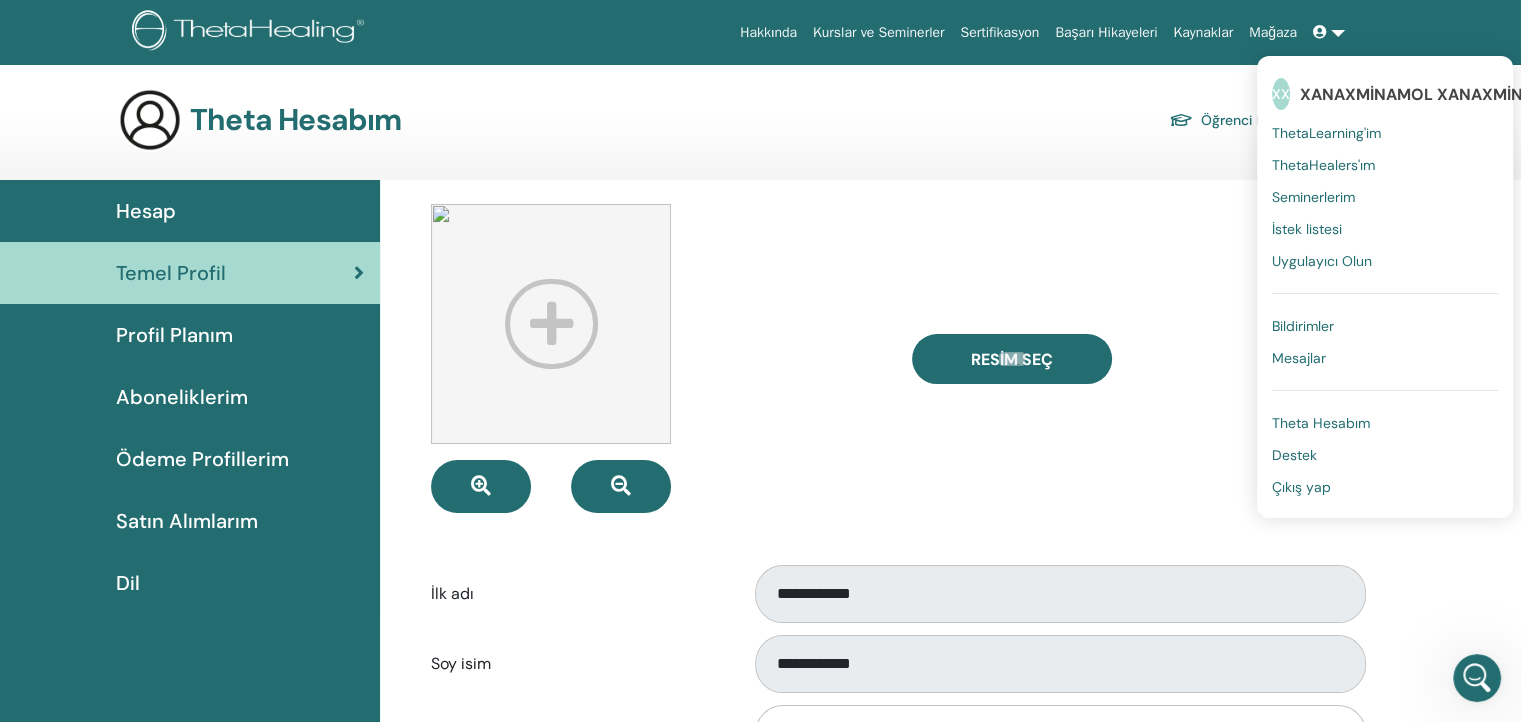 click on "Çıkış yap" at bounding box center (1301, 487) 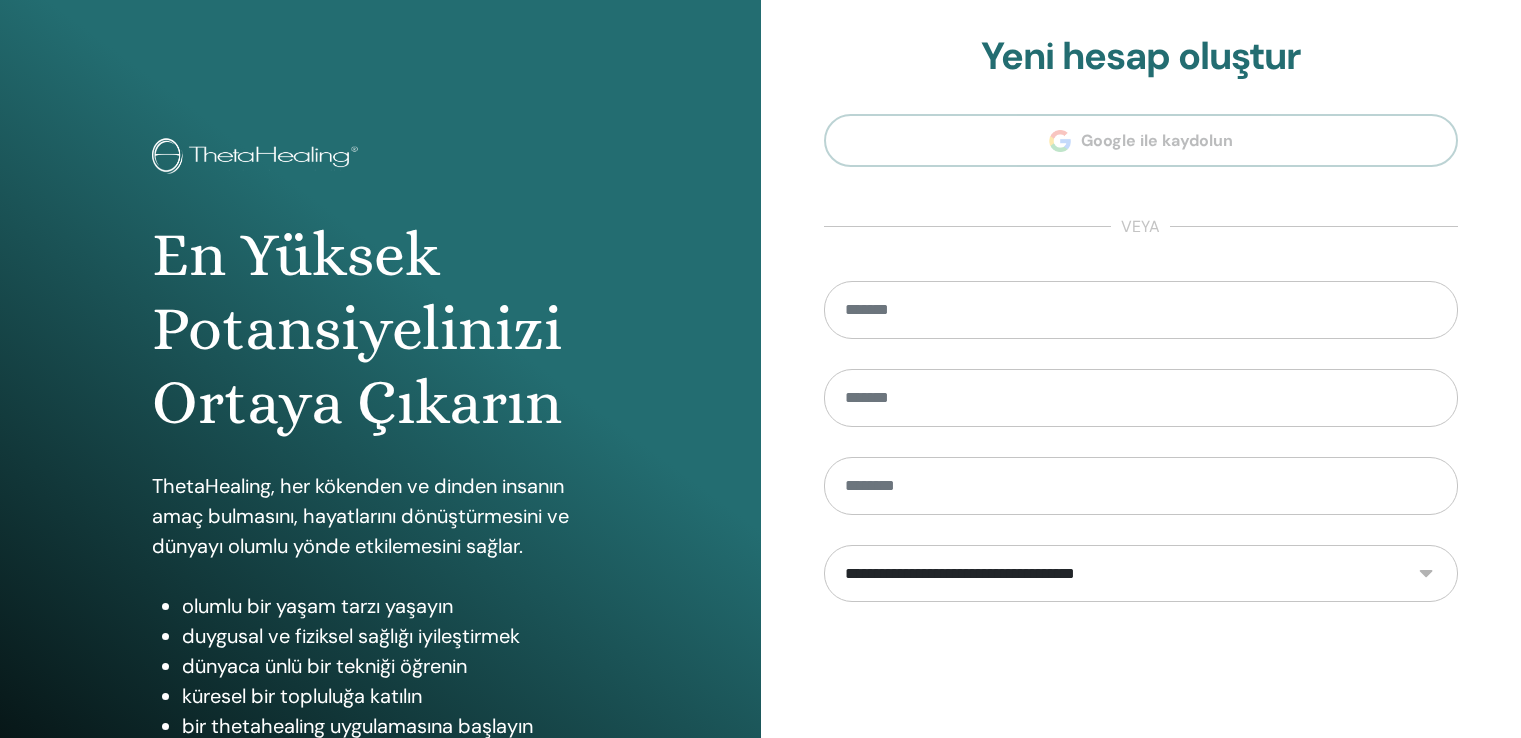 scroll, scrollTop: 0, scrollLeft: 0, axis: both 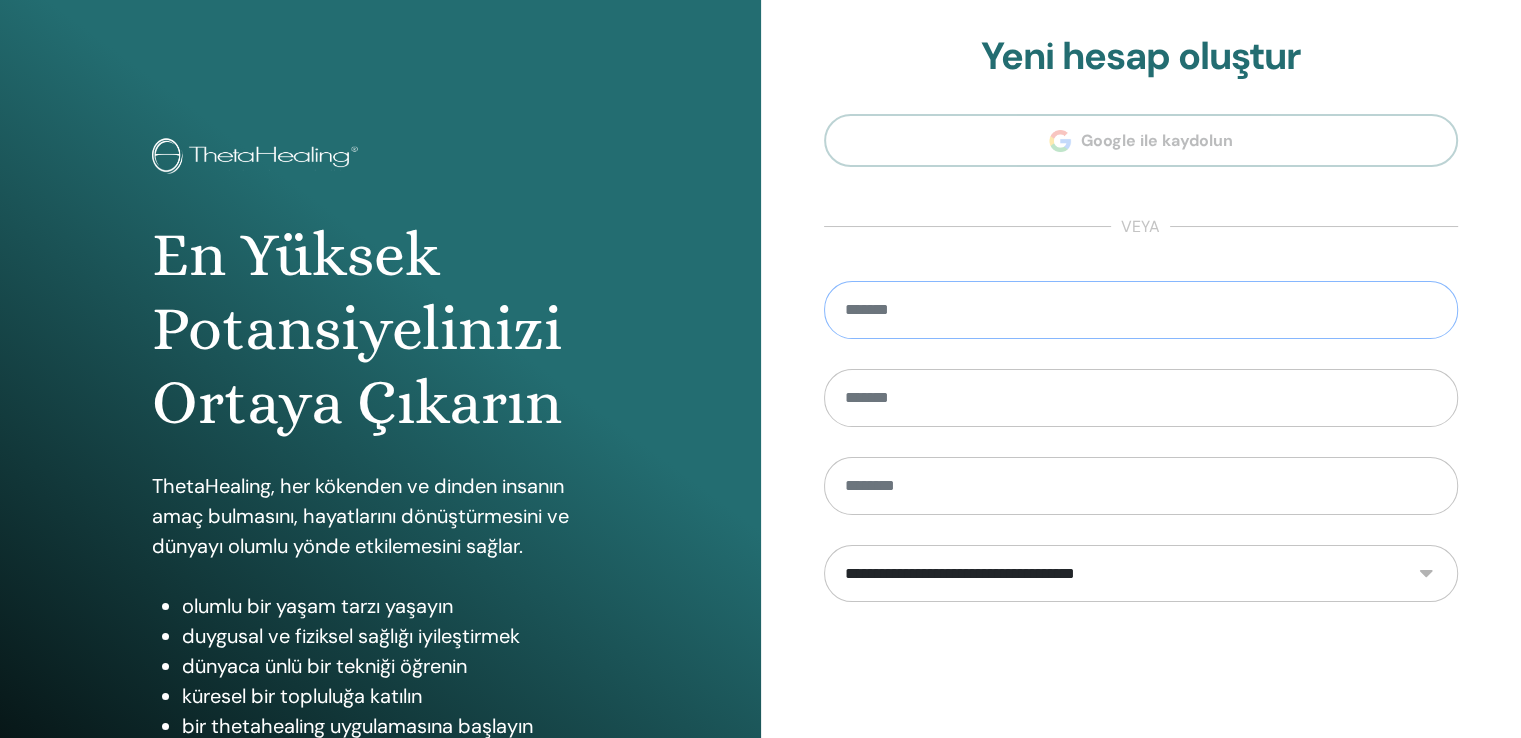 click at bounding box center [1141, 310] 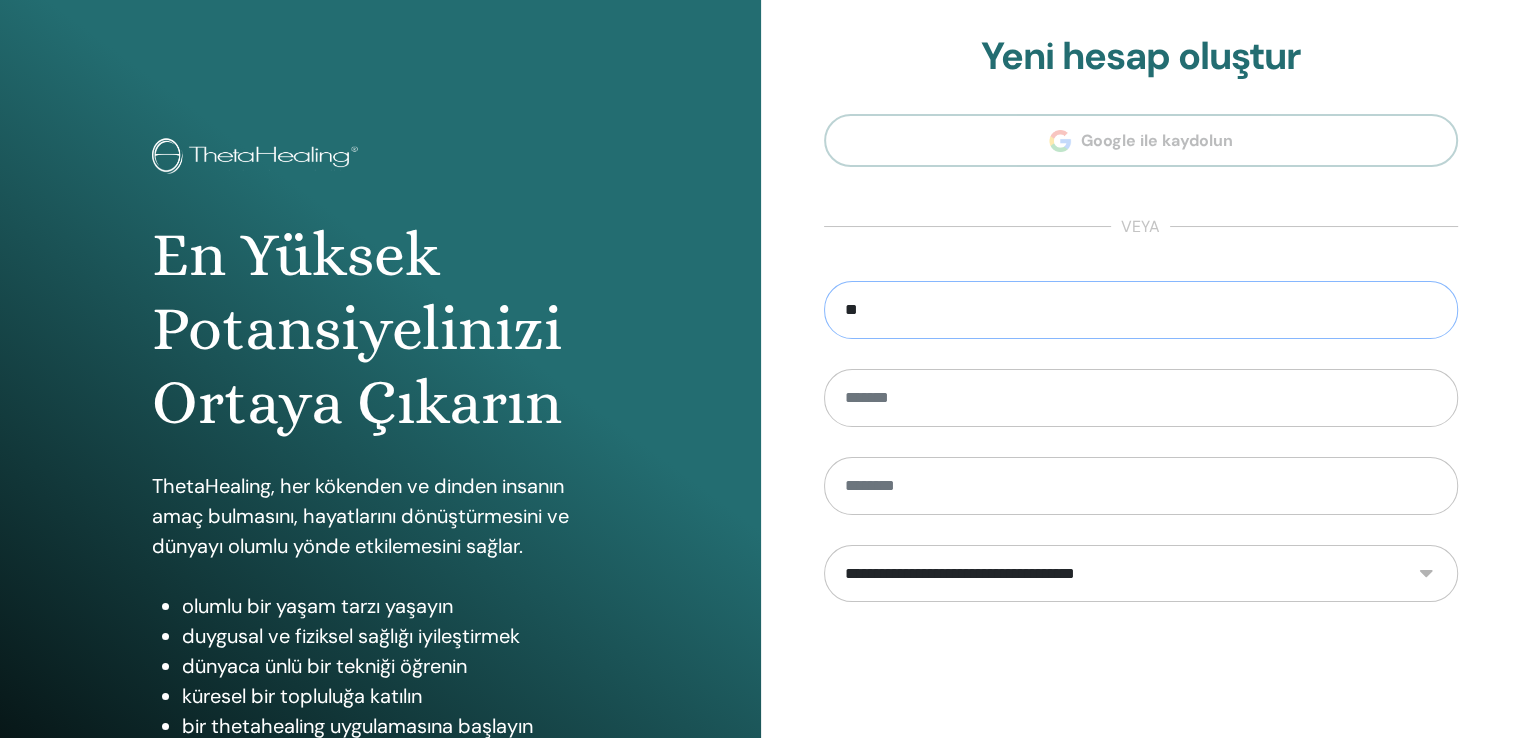 type on "*" 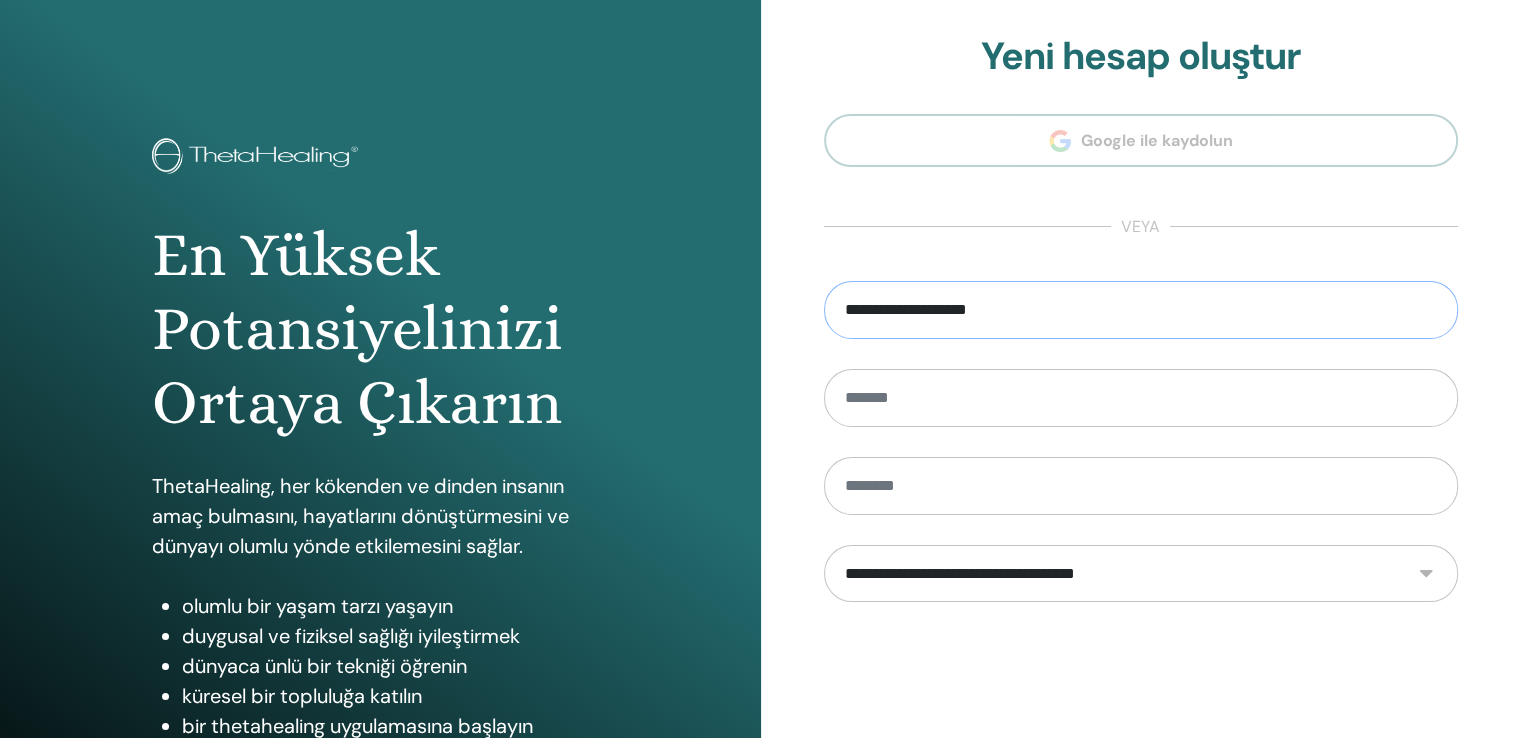 type on "**********" 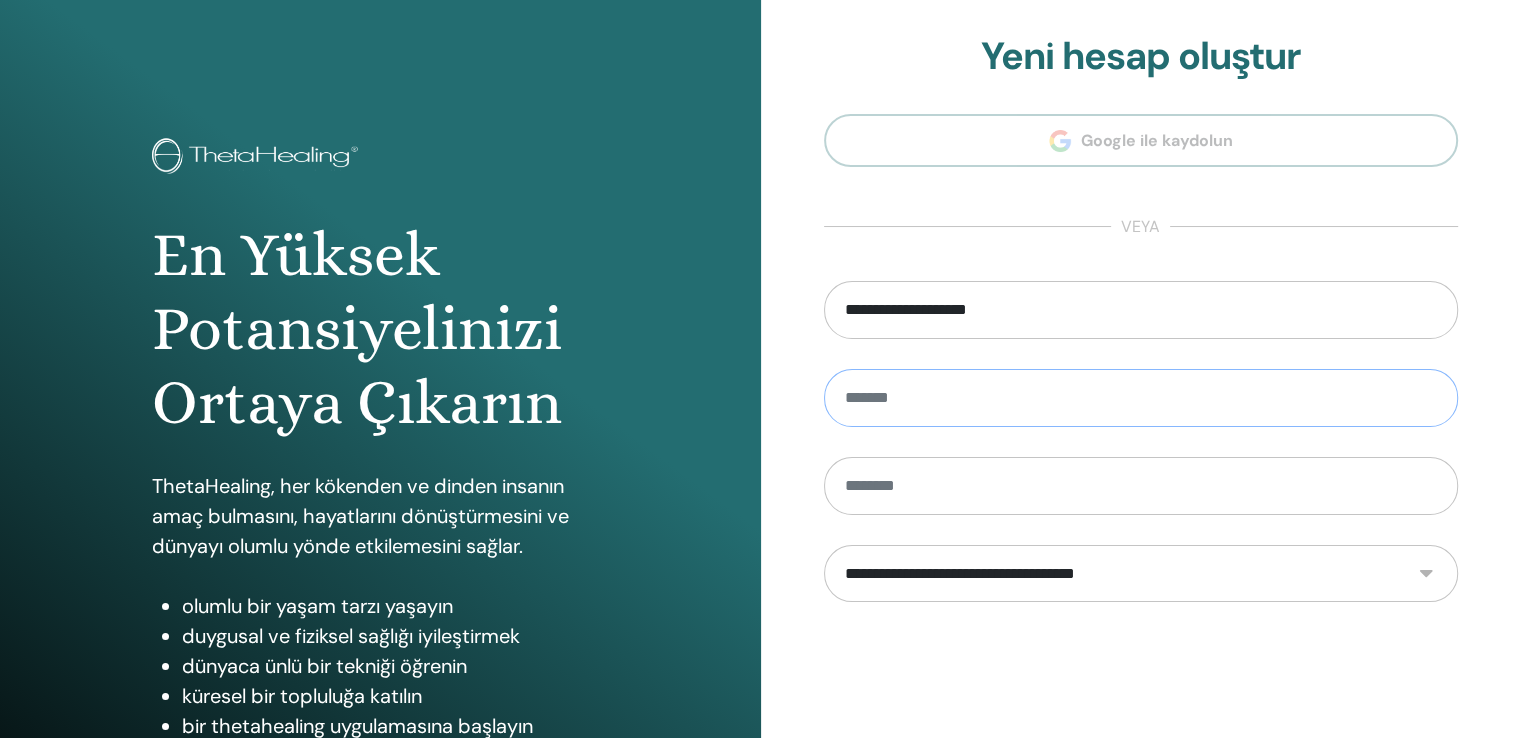 type on "*****" 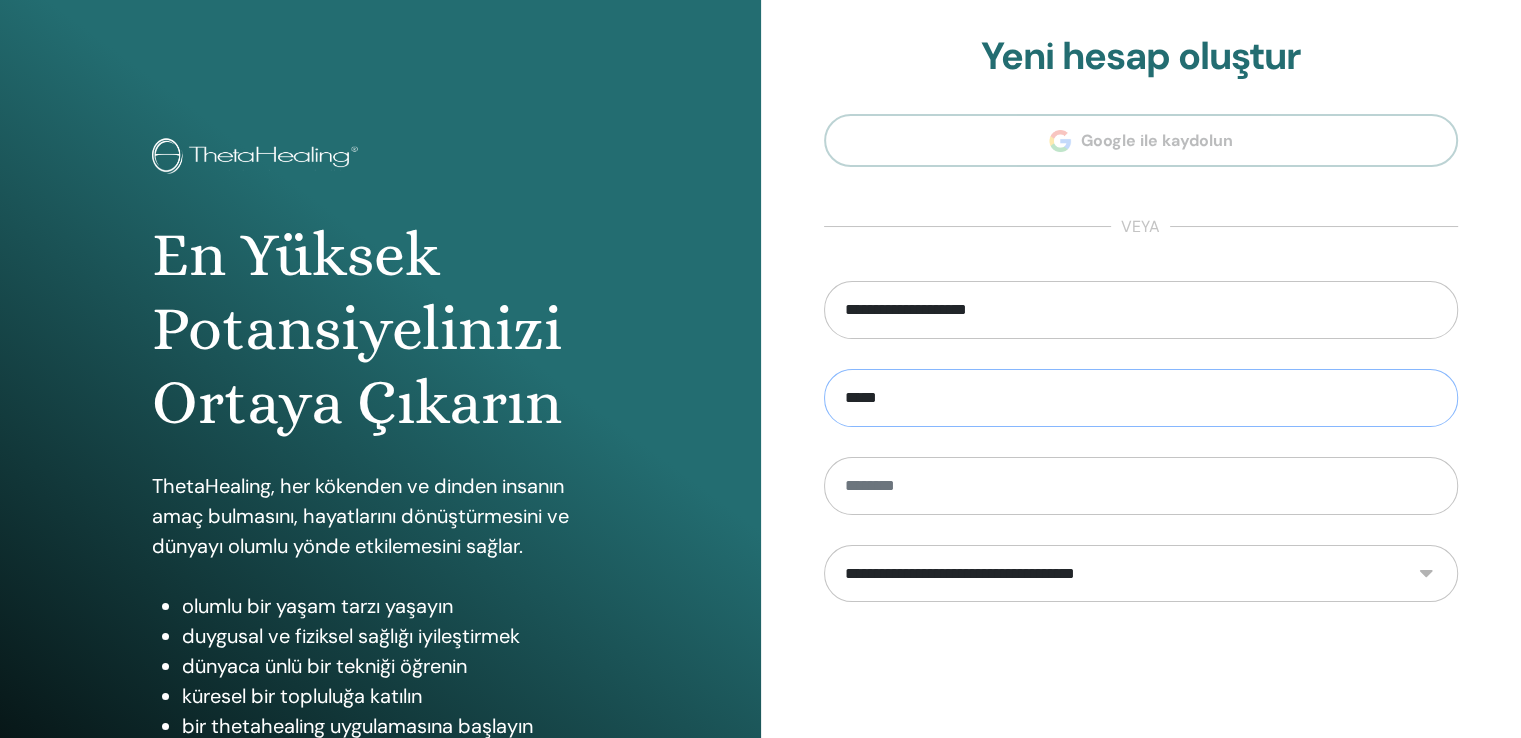 type on "******" 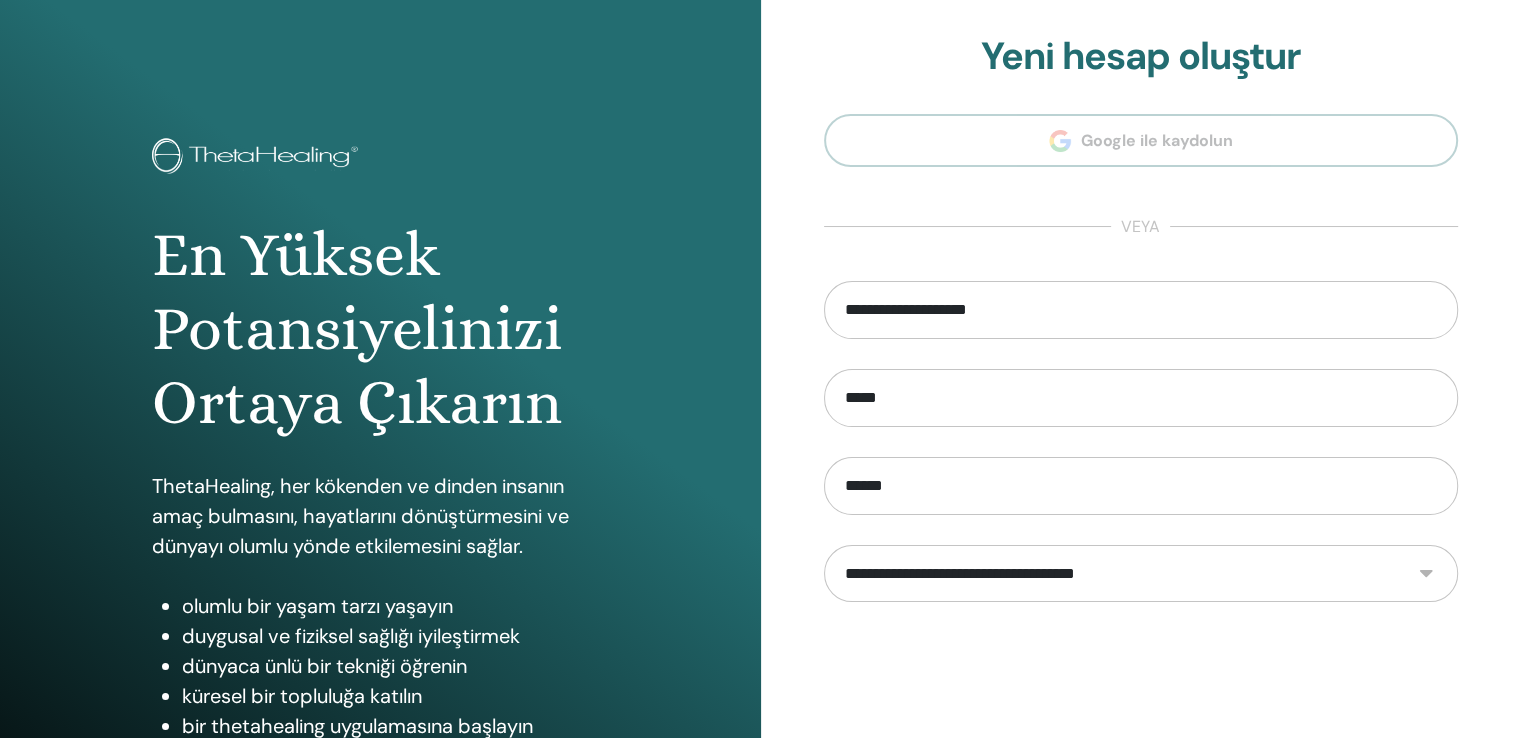 click on "**********" at bounding box center (1141, 574) 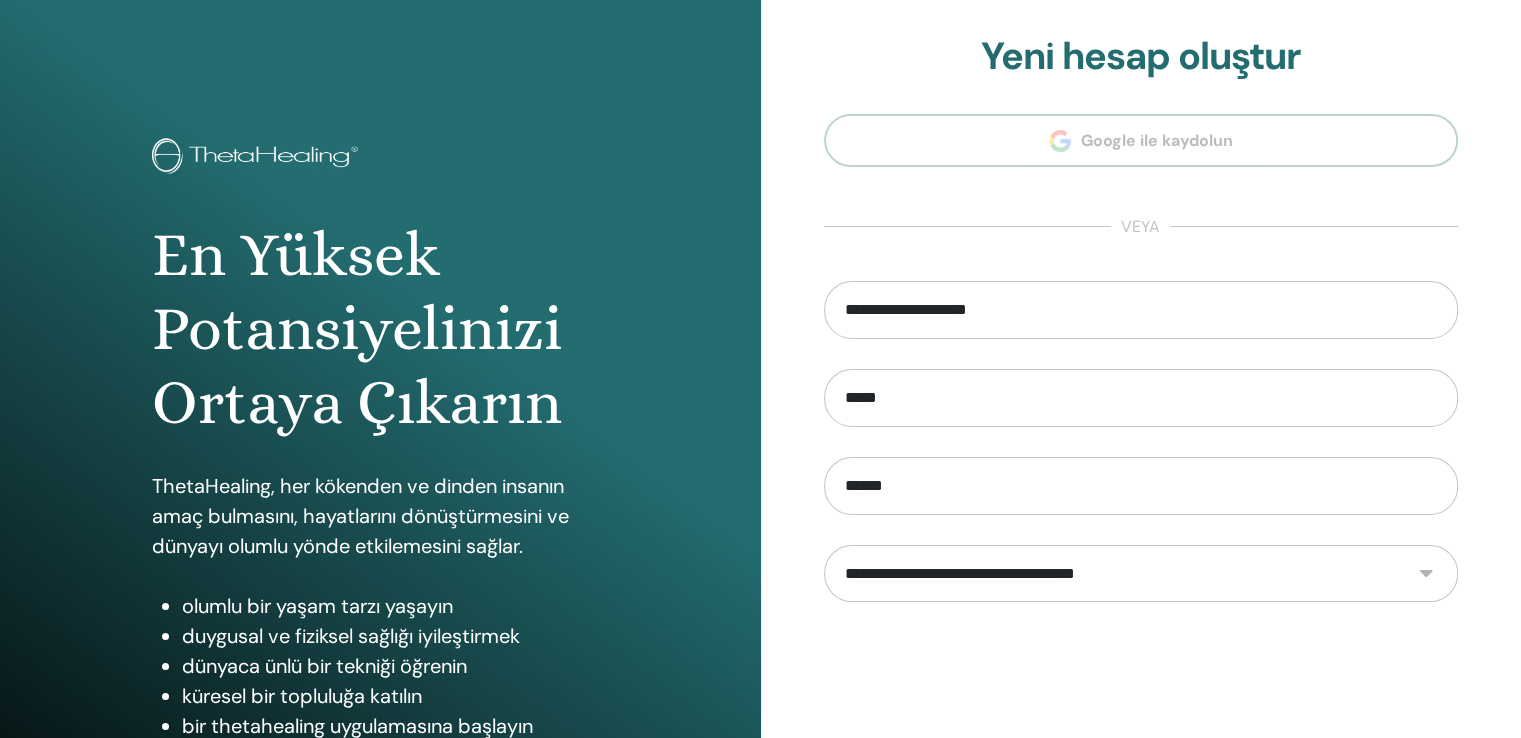 select on "***" 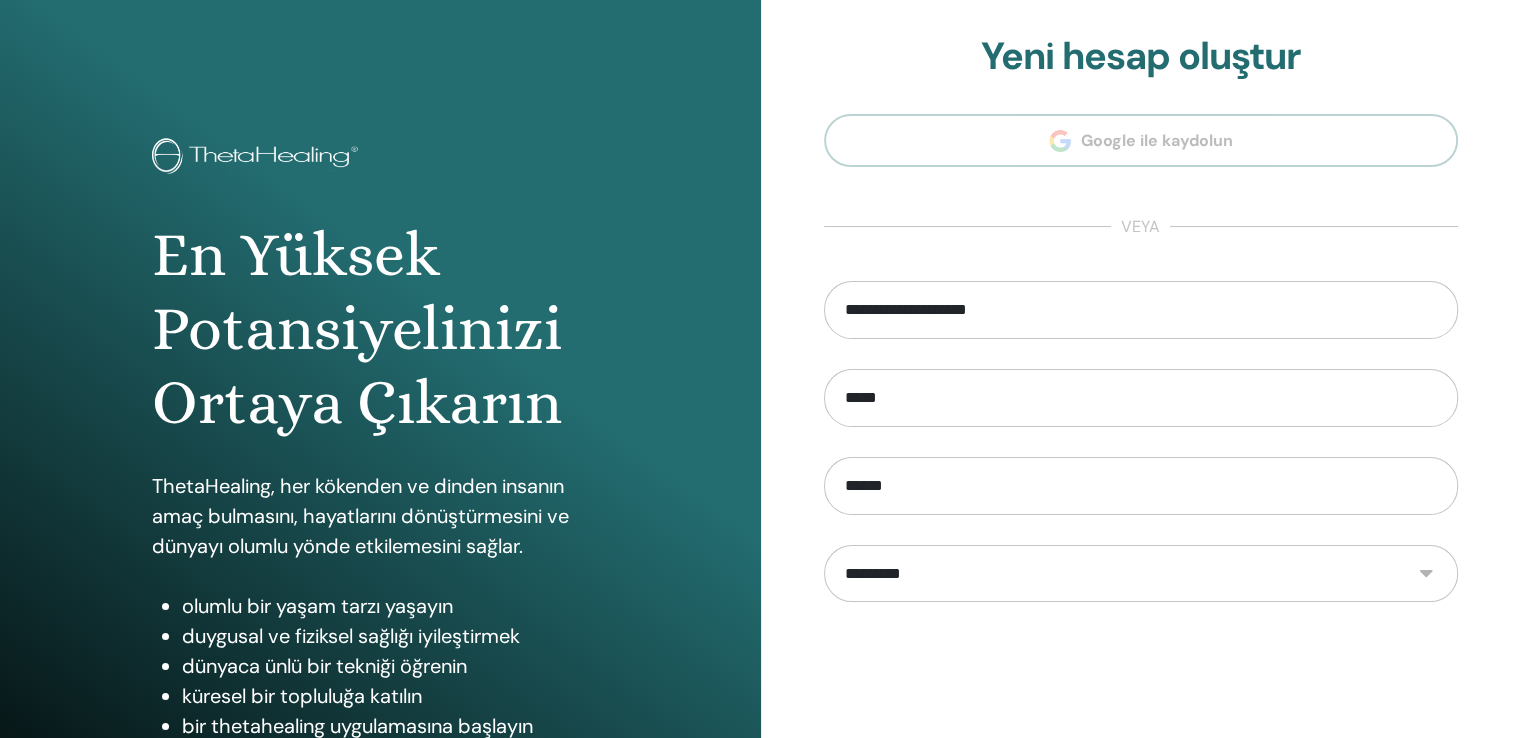 click on "**********" at bounding box center (1141, 574) 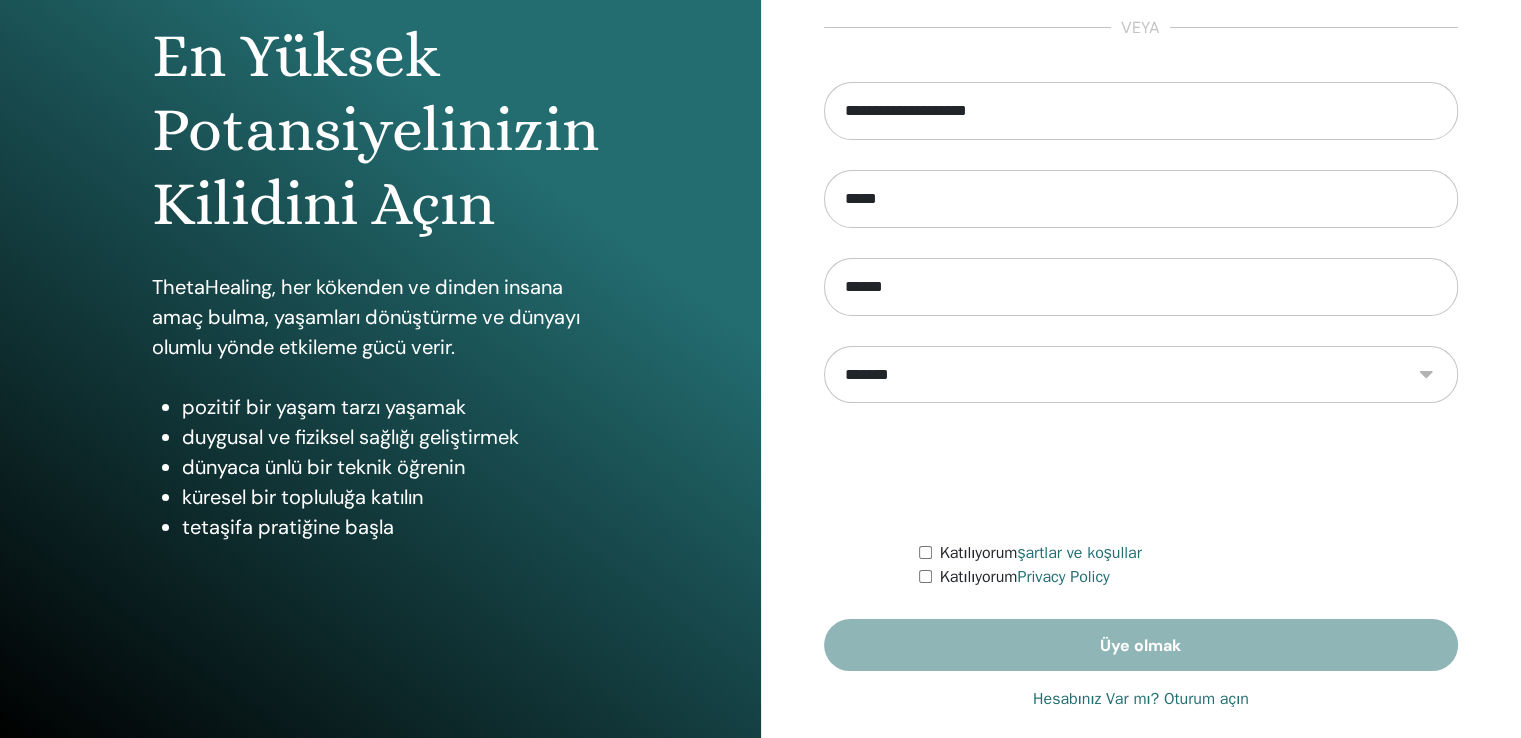 scroll, scrollTop: 222, scrollLeft: 0, axis: vertical 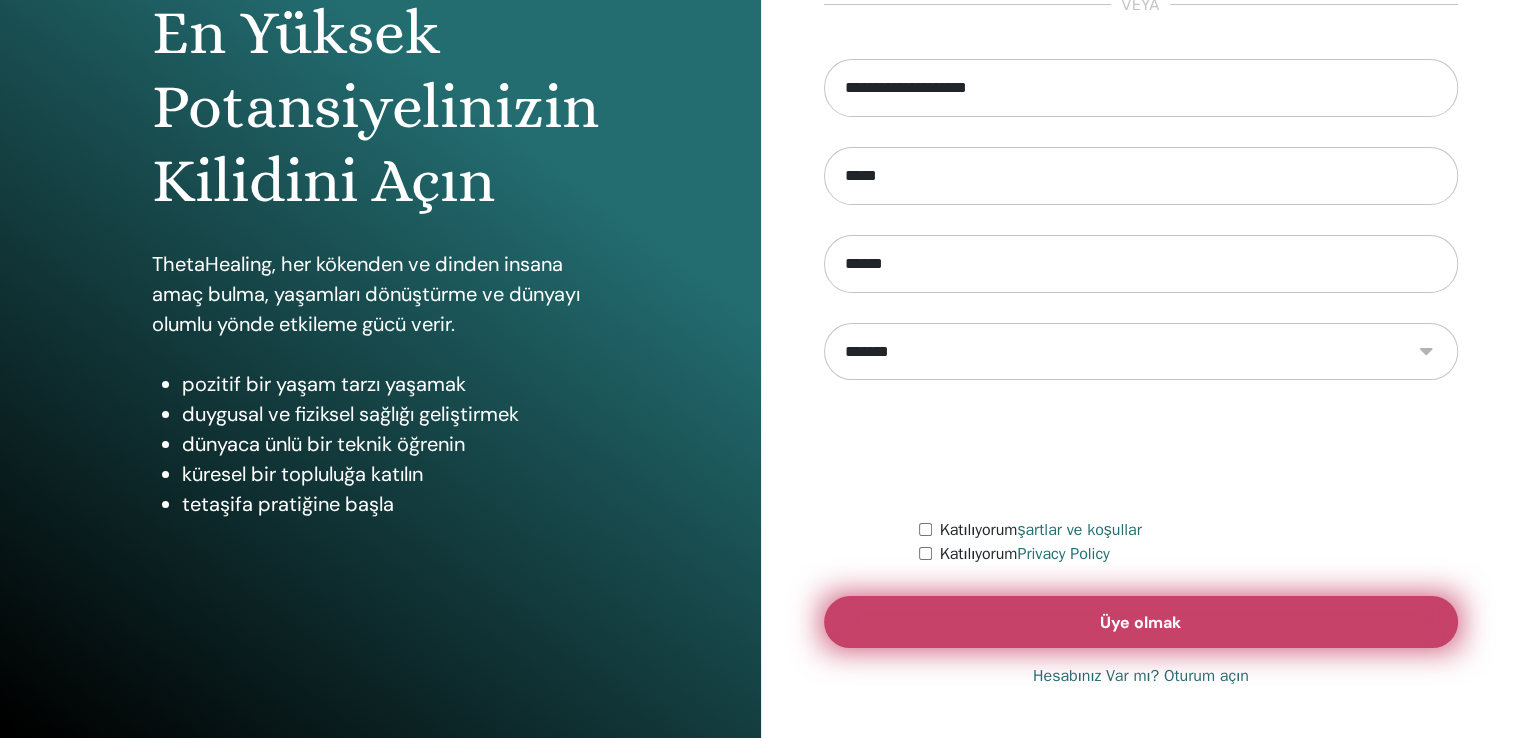 click on "Üye olmak" at bounding box center [1141, 622] 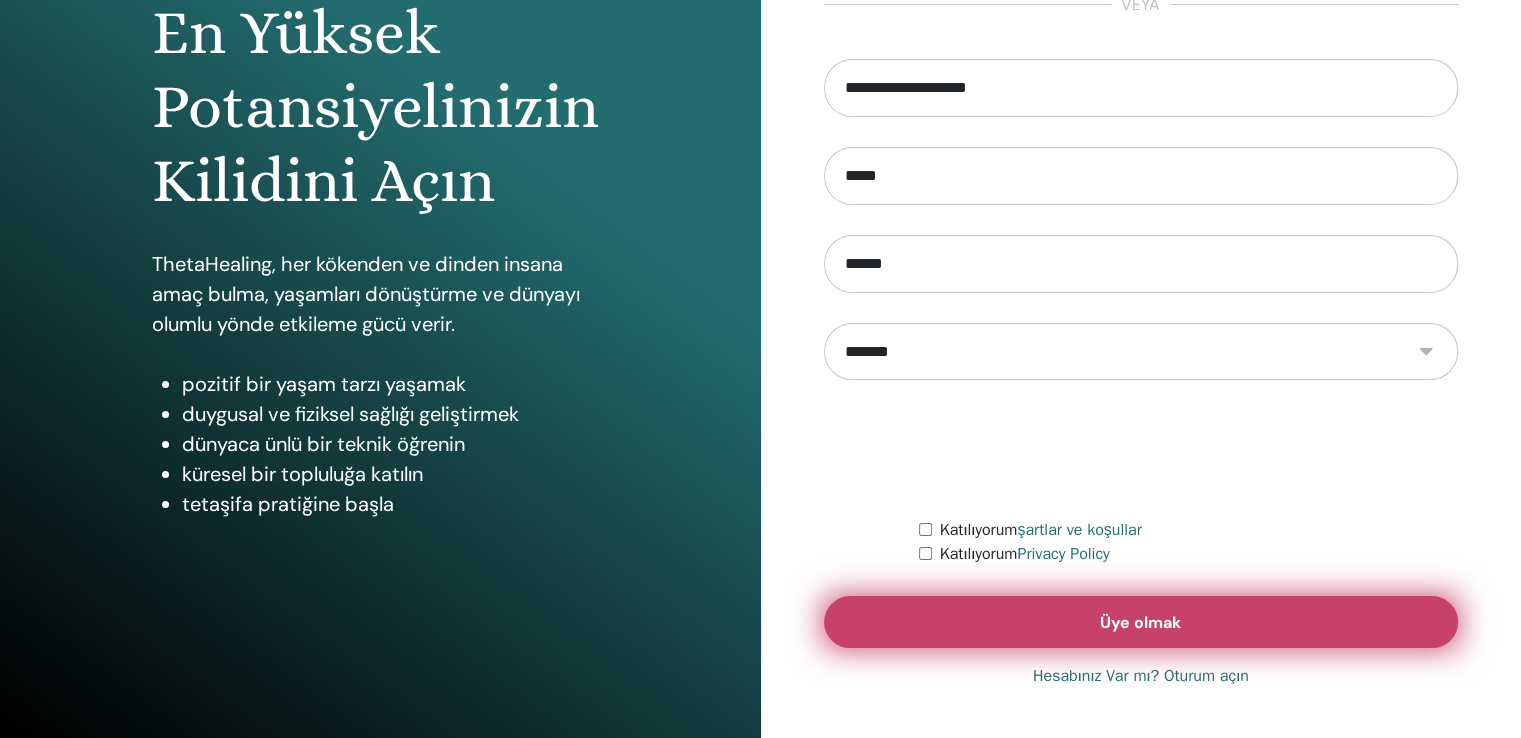 click on "Üye olmak" at bounding box center [1141, 622] 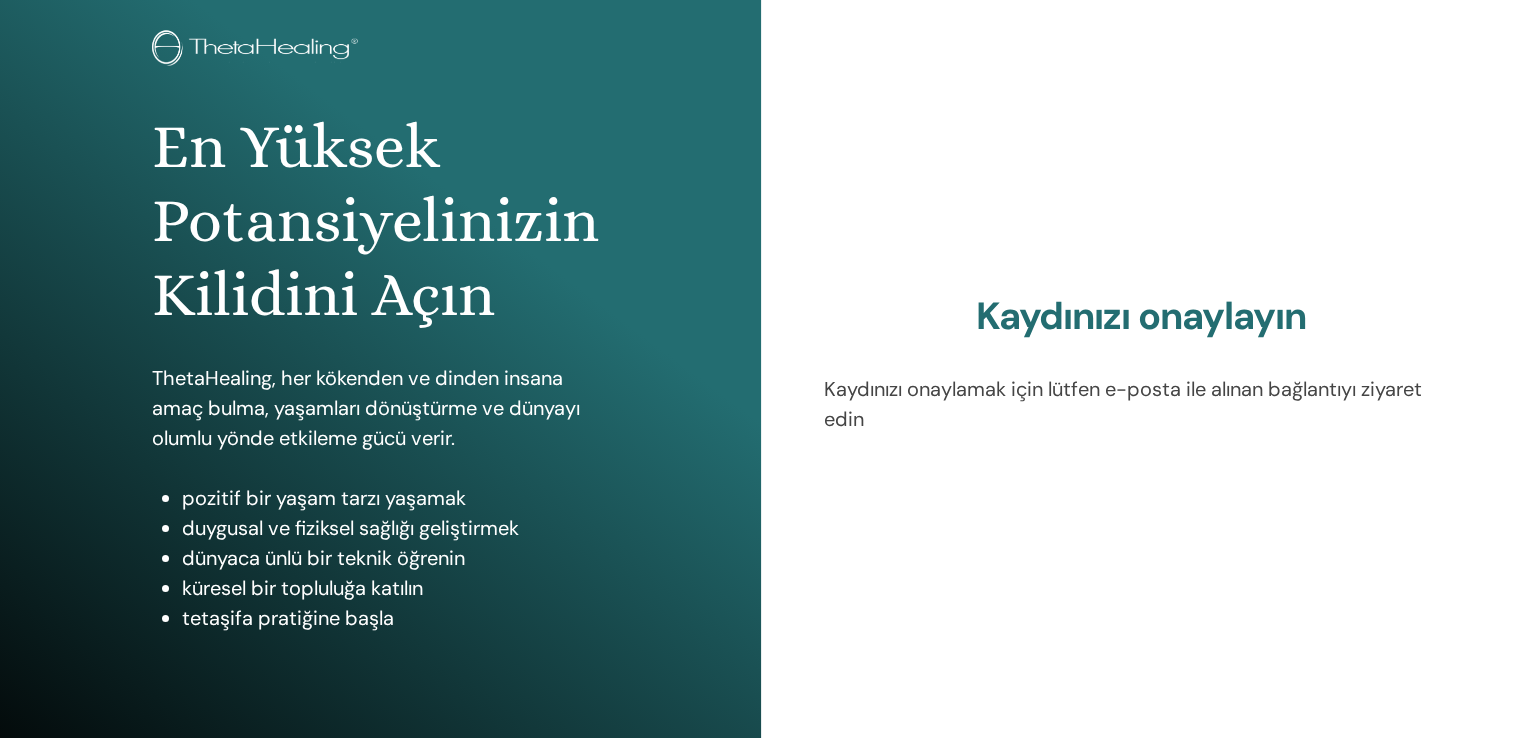 scroll, scrollTop: 0, scrollLeft: 0, axis: both 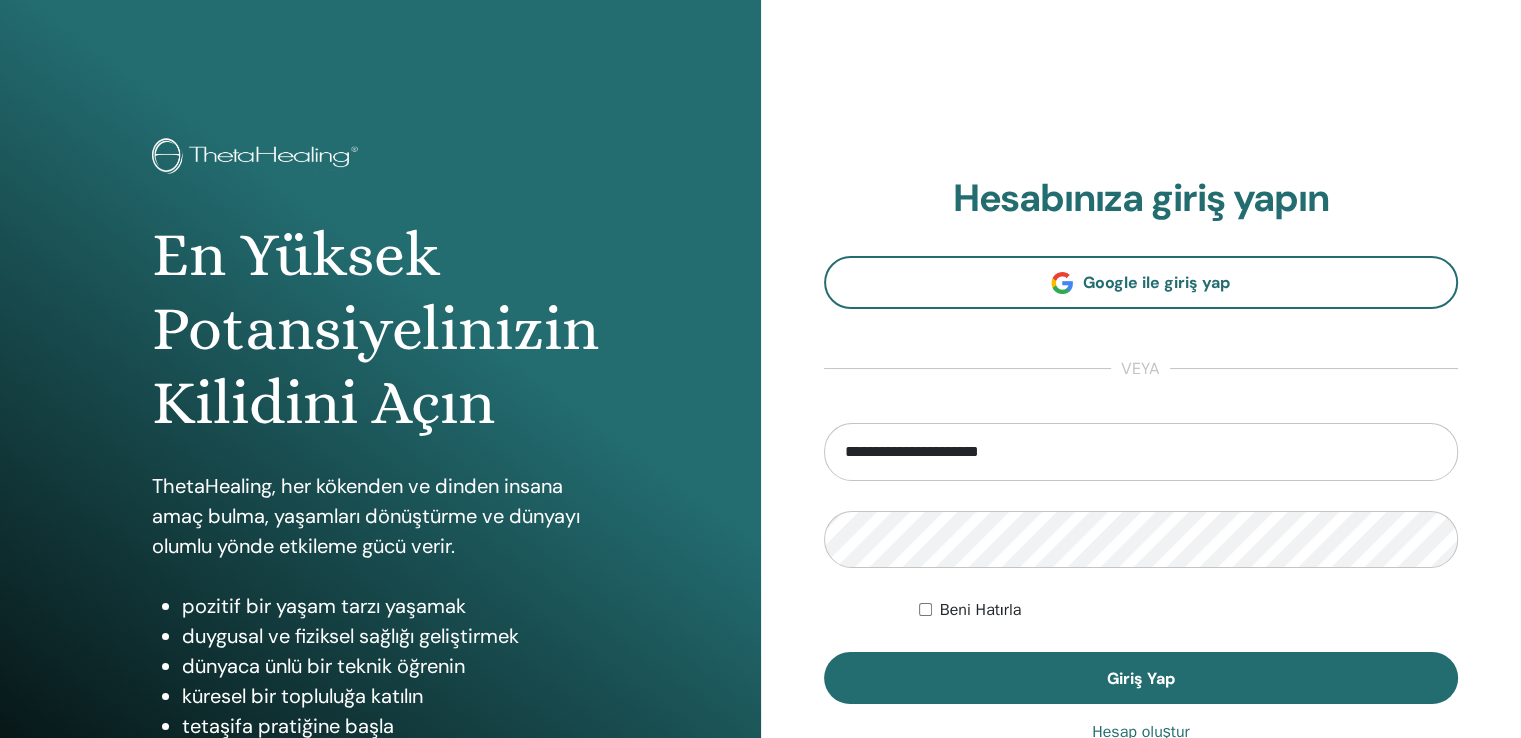 drag, startPoint x: 1057, startPoint y: 459, endPoint x: 735, endPoint y: 427, distance: 323.58615 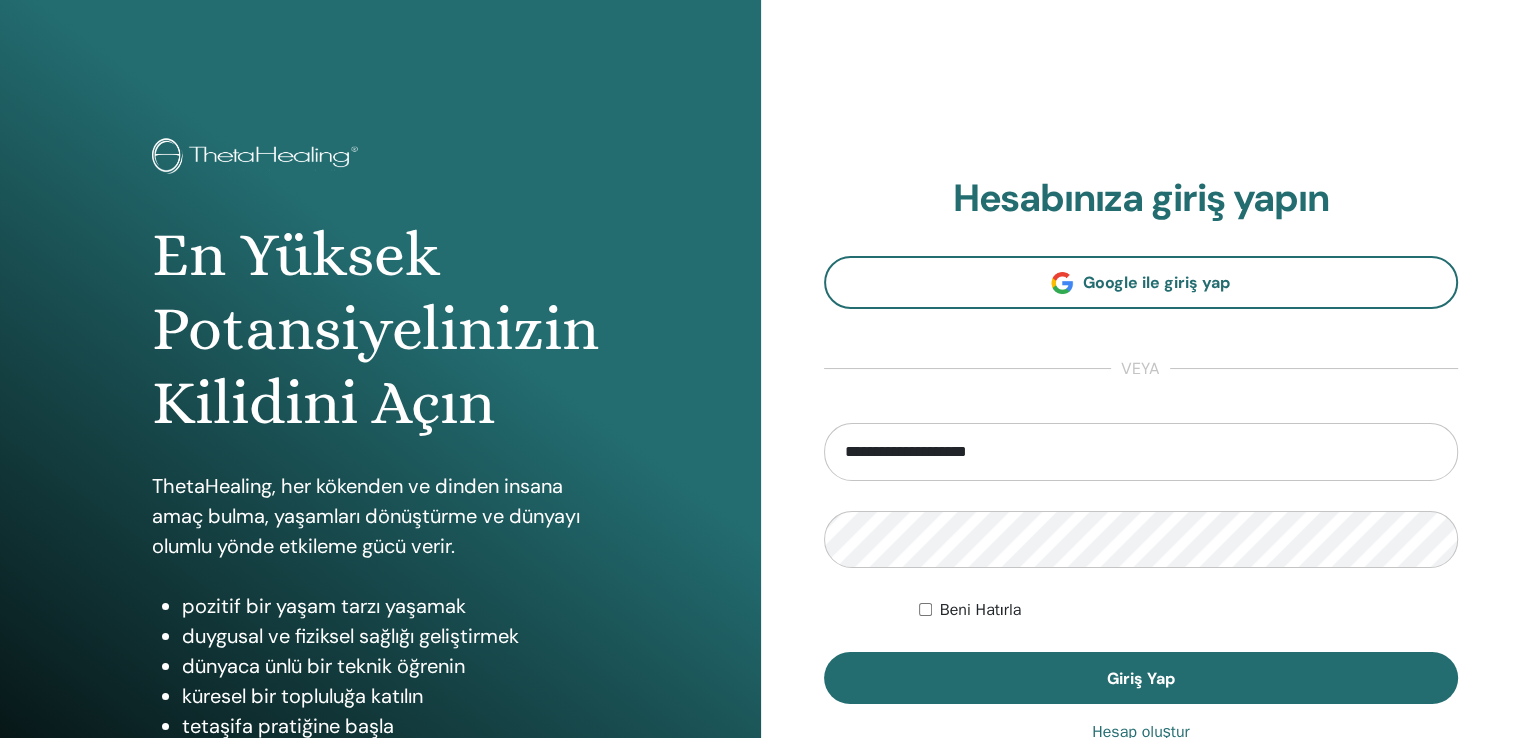 type on "**********" 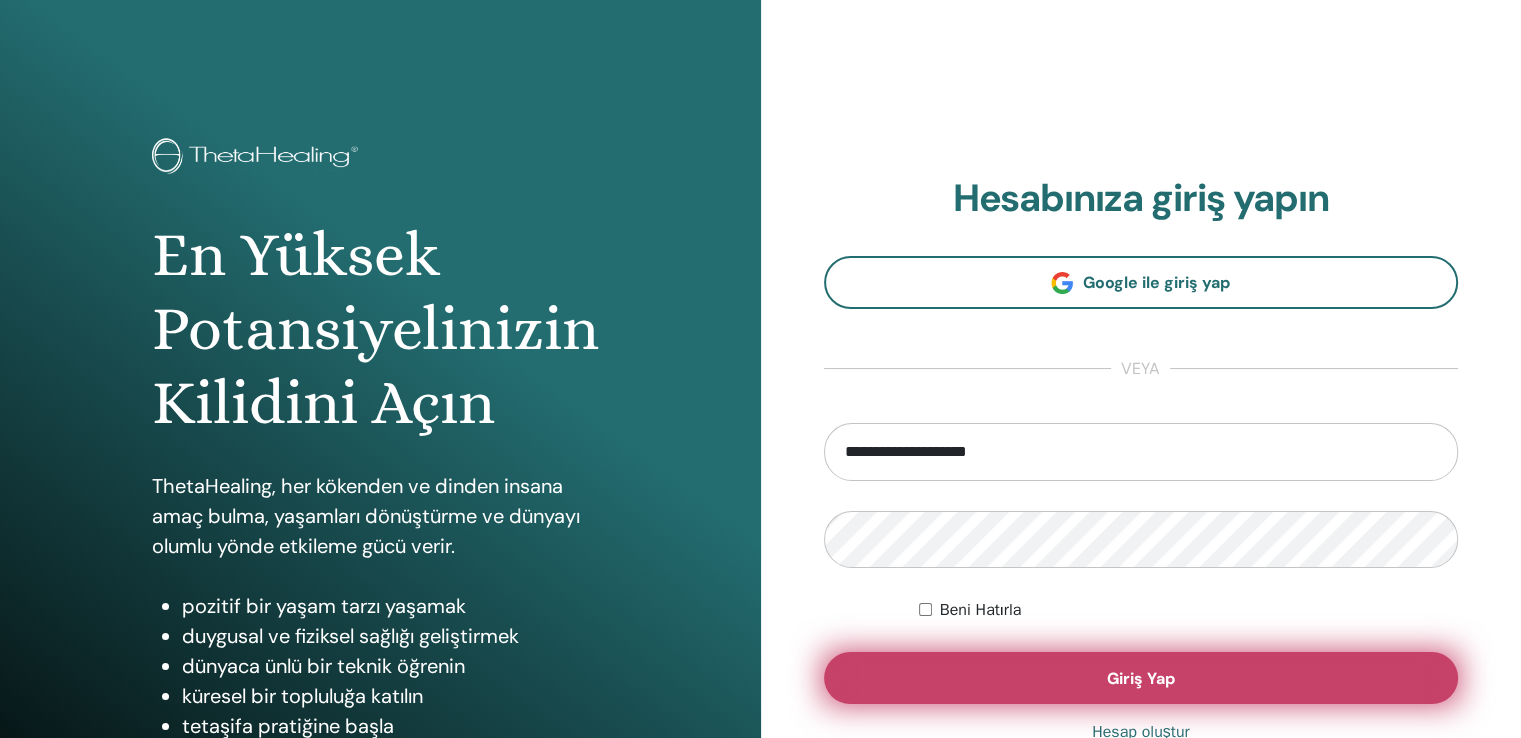 click on "Giriş Yap" at bounding box center (1141, 678) 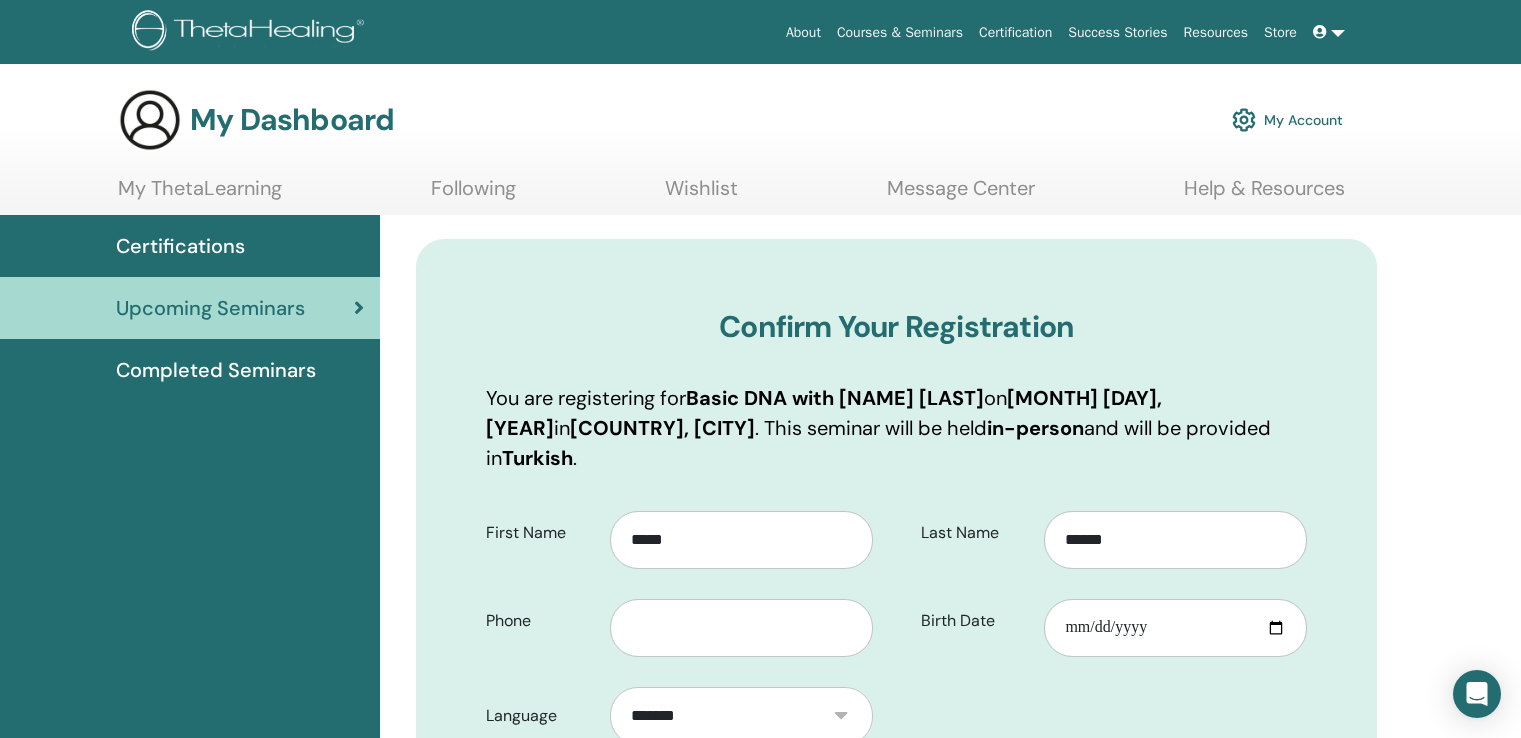 scroll, scrollTop: 0, scrollLeft: 0, axis: both 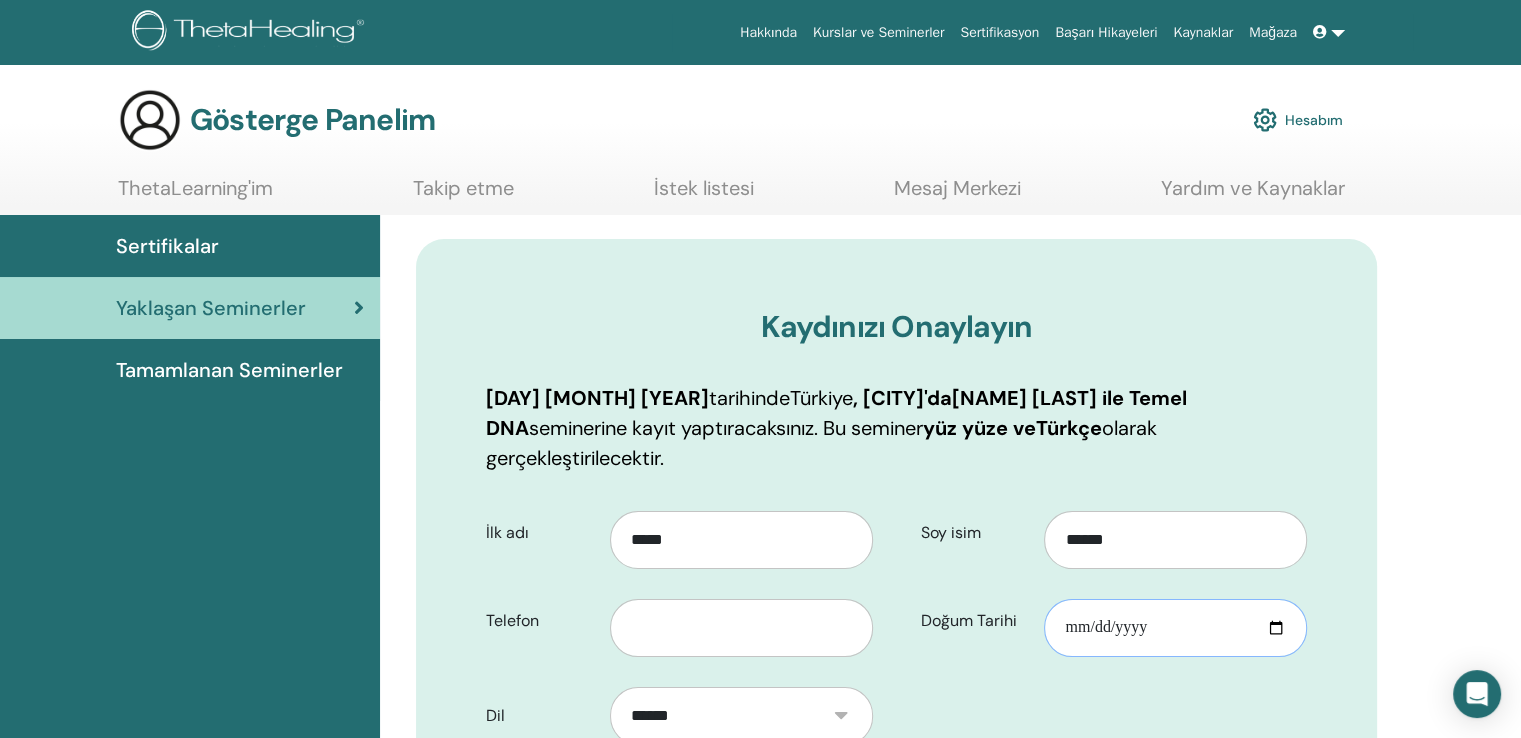 click on "Doğum Tarihi" at bounding box center [1175, 628] 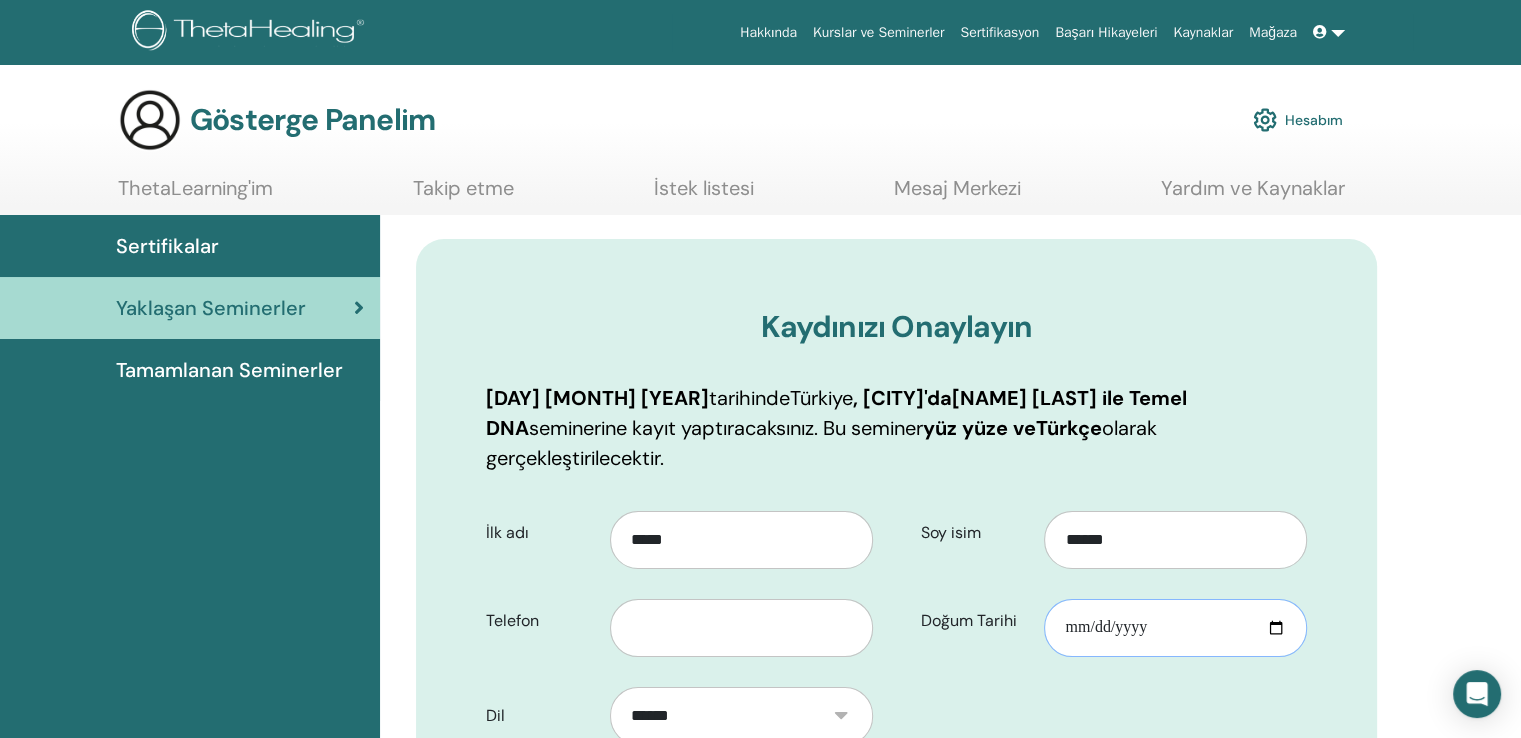 type on "**********" 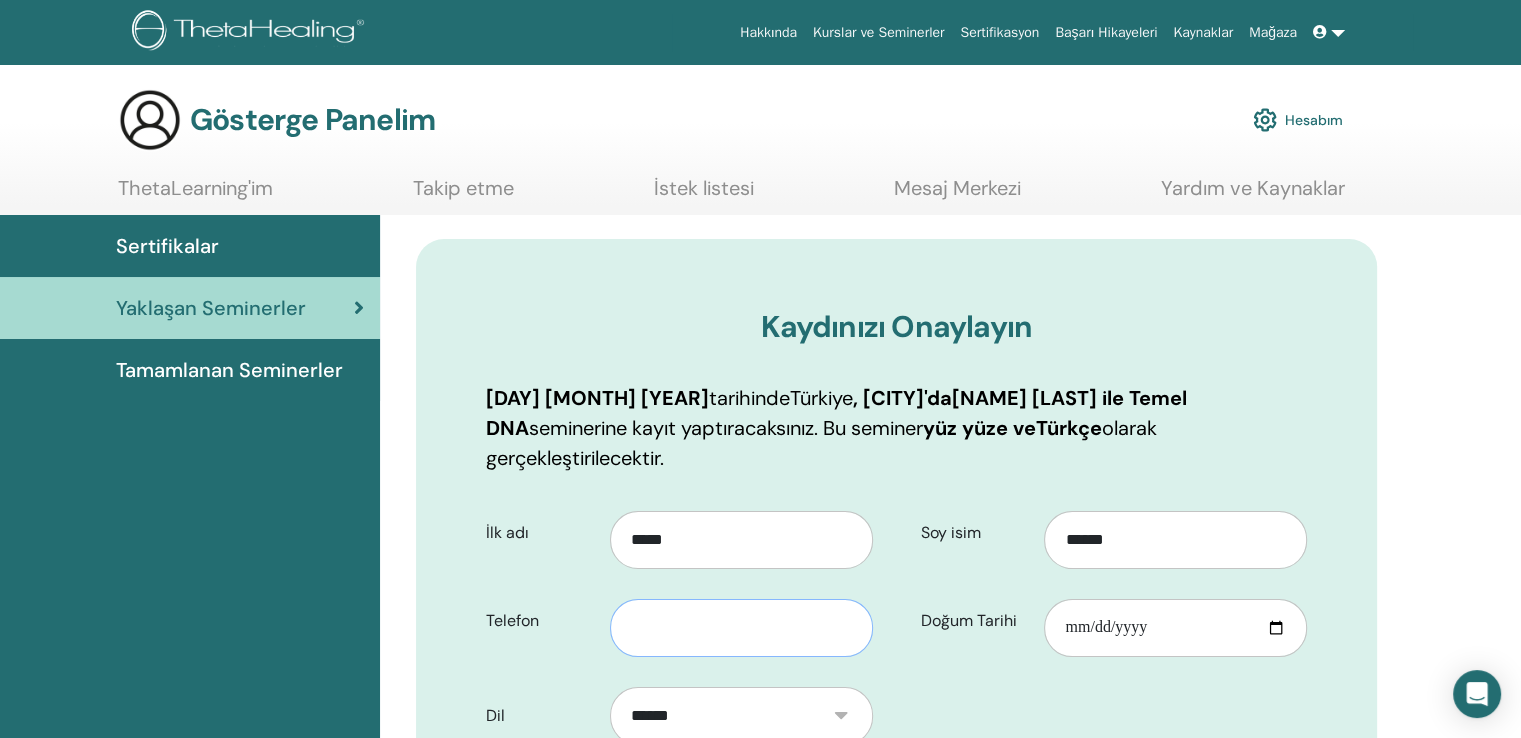 click at bounding box center [741, 628] 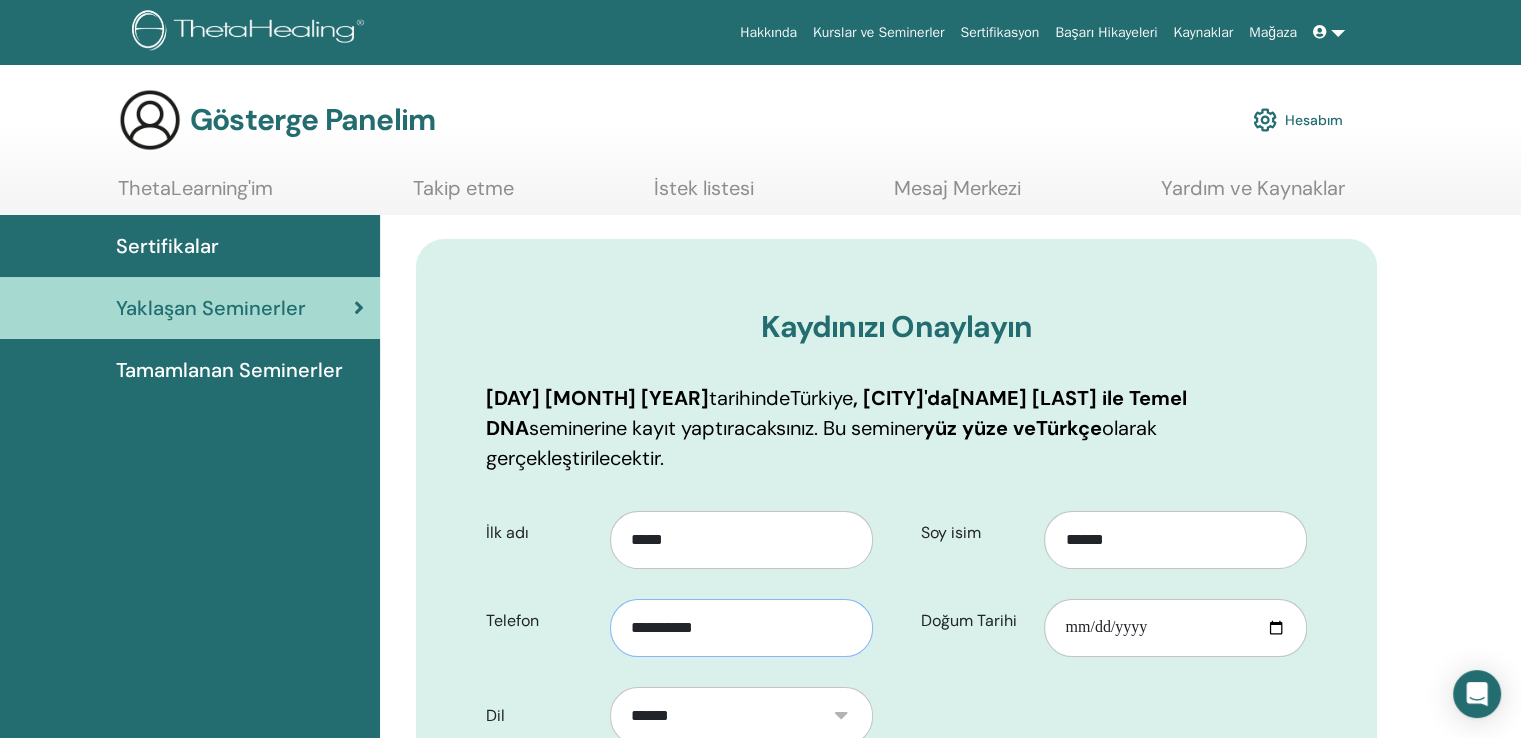 type on "**********" 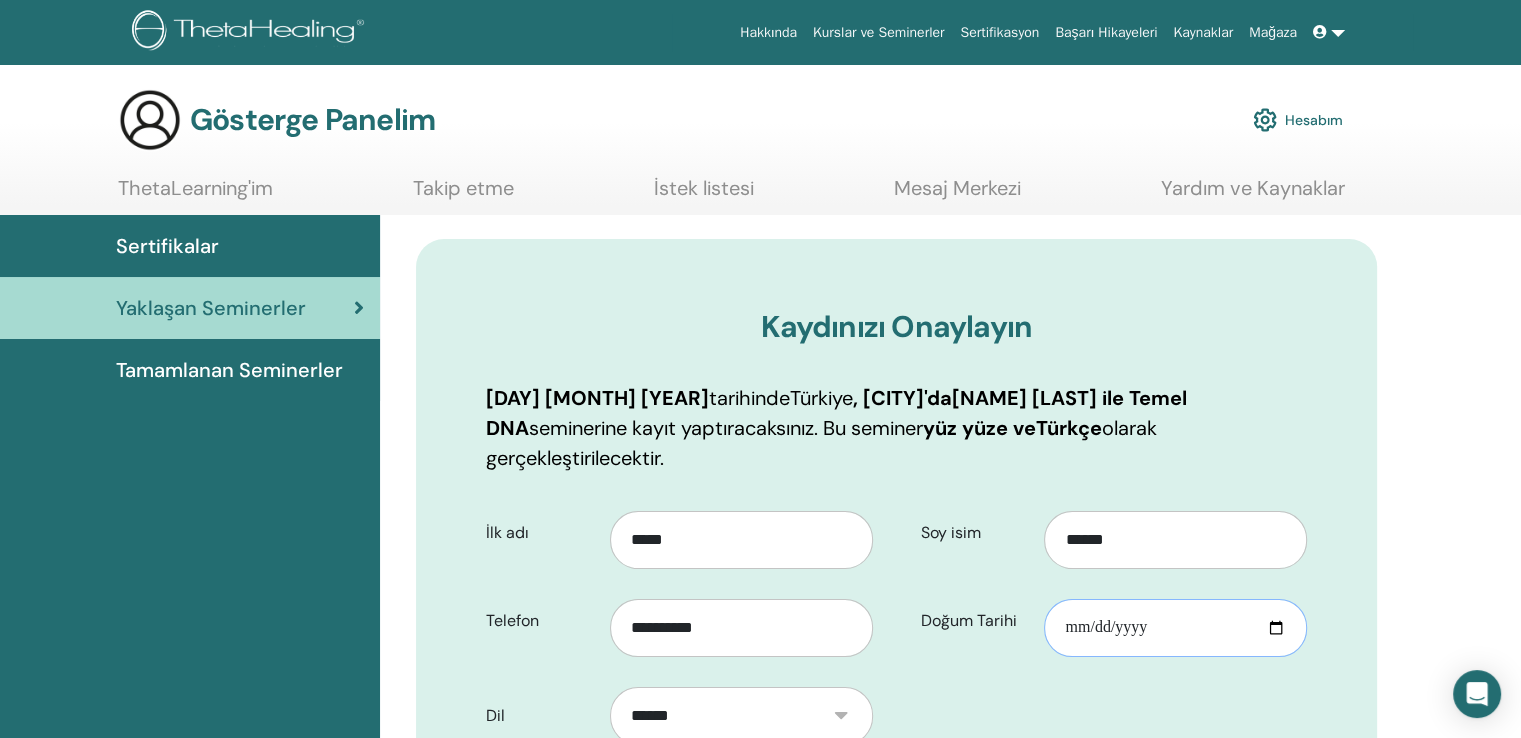 click on "**********" at bounding box center [1175, 628] 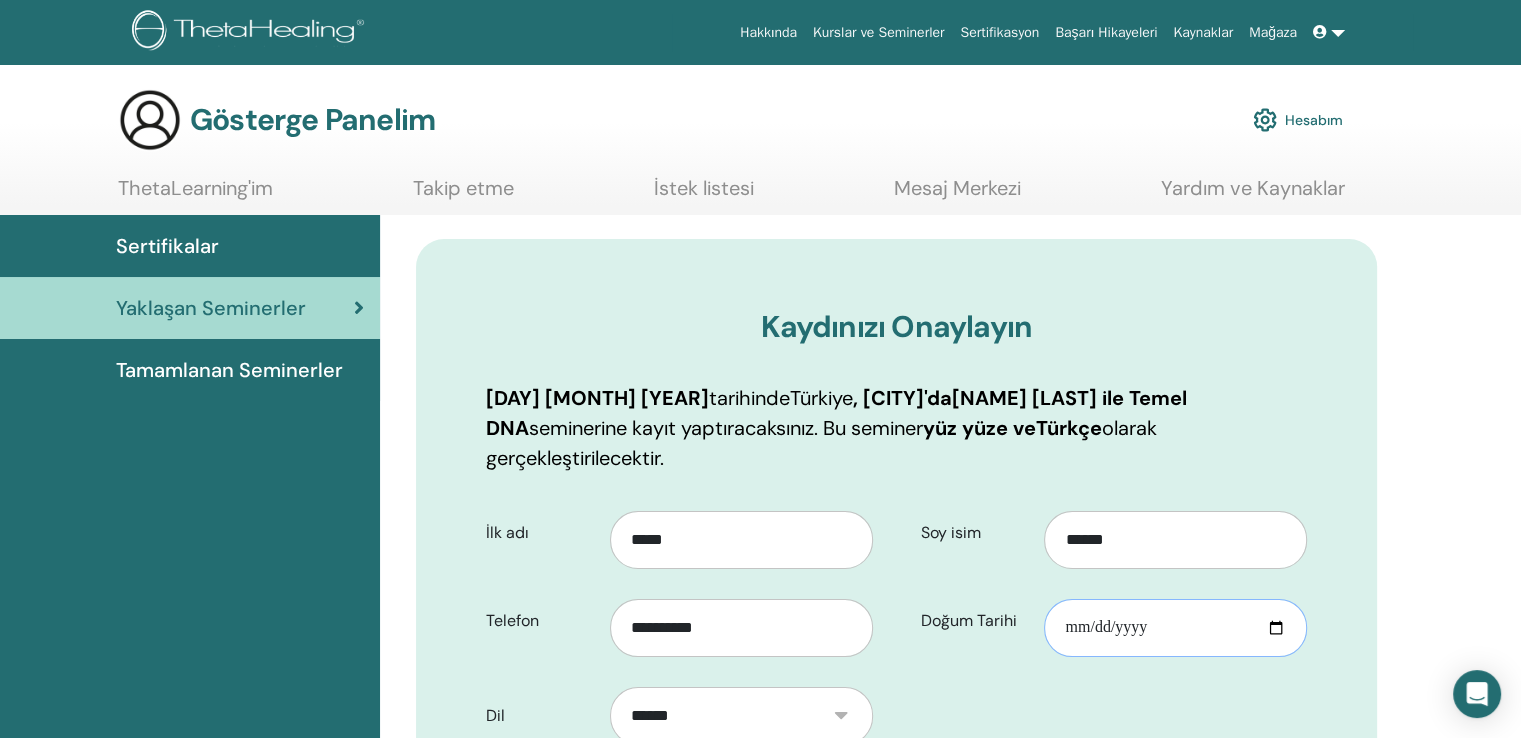type on "**********" 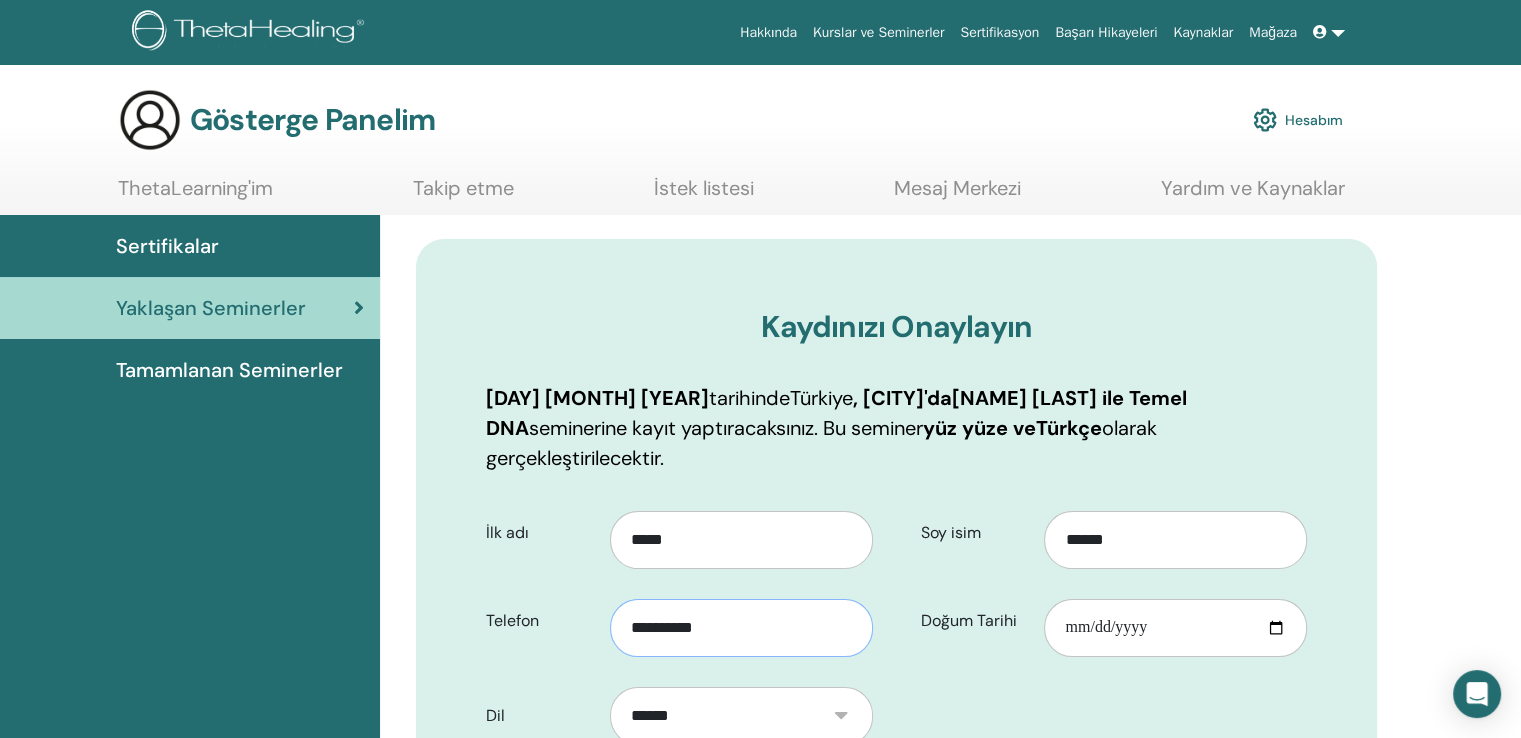 click on "**********" at bounding box center (741, 628) 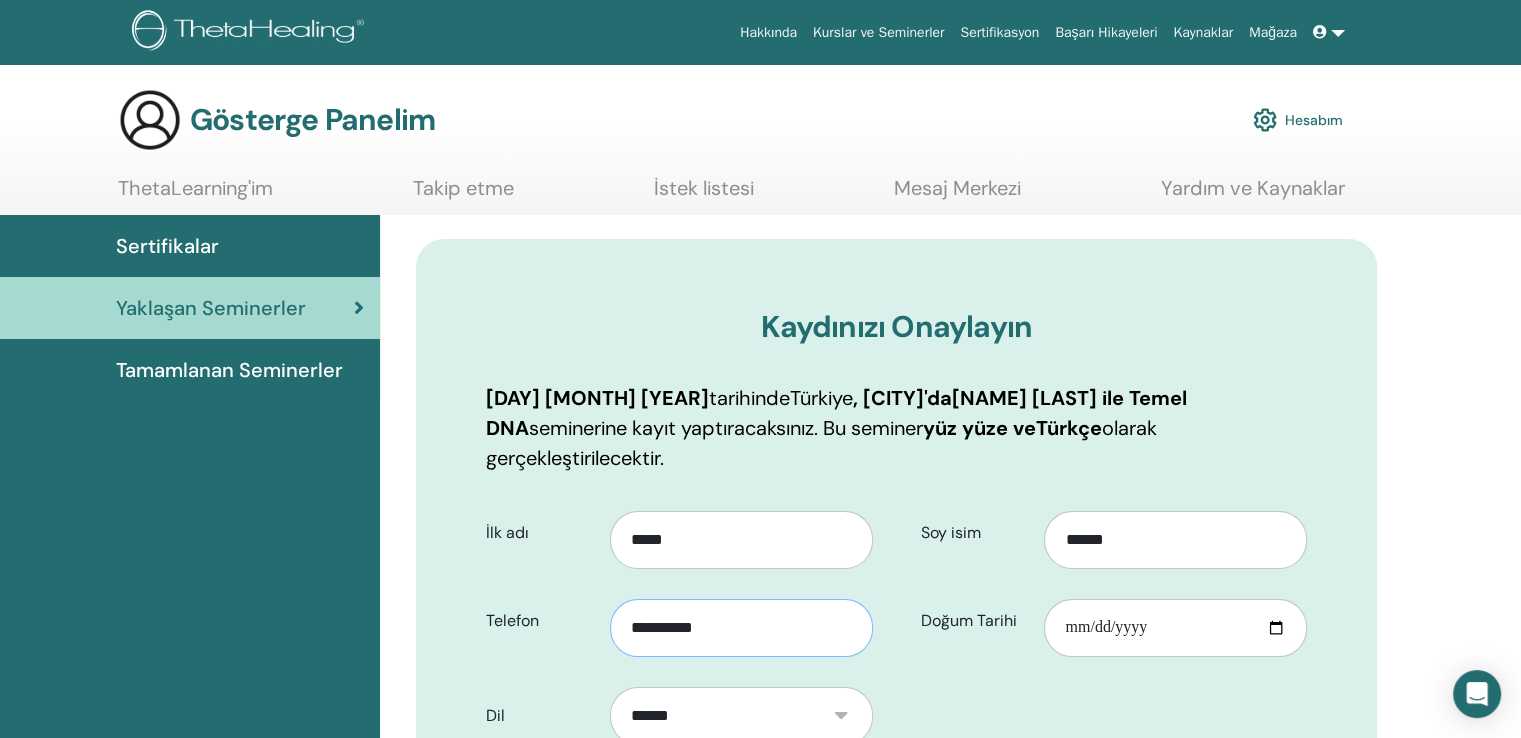 type on "**********" 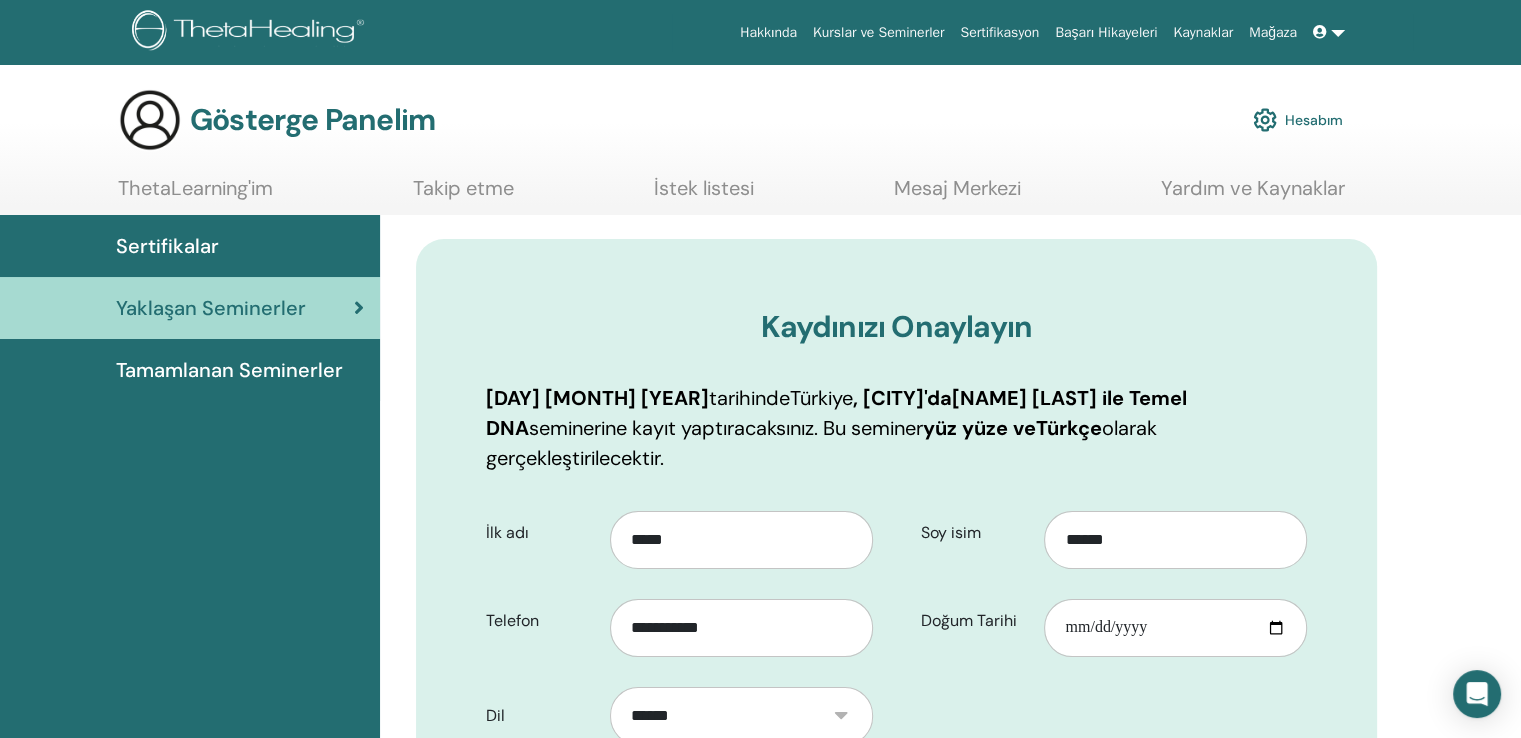 type on "**********" 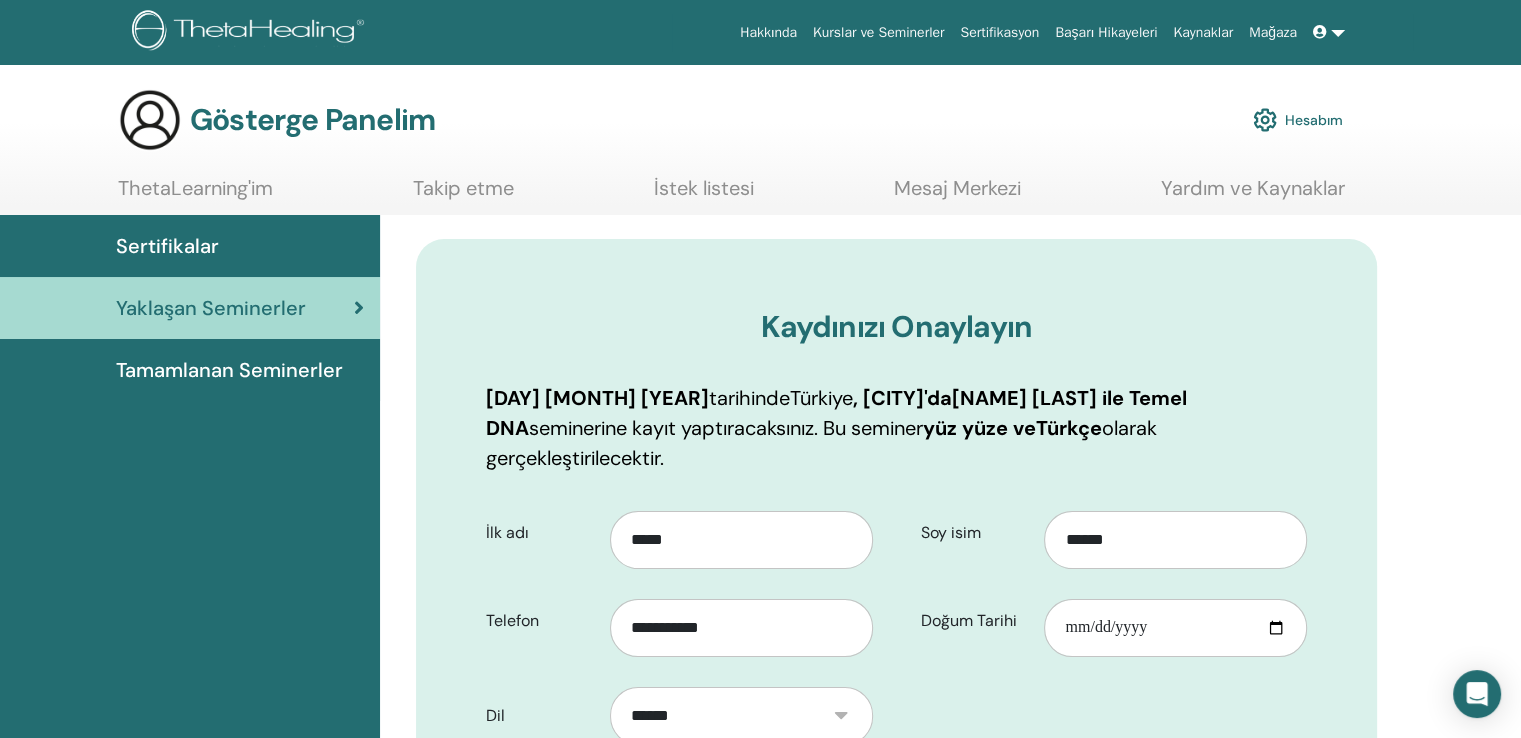 type on "*****" 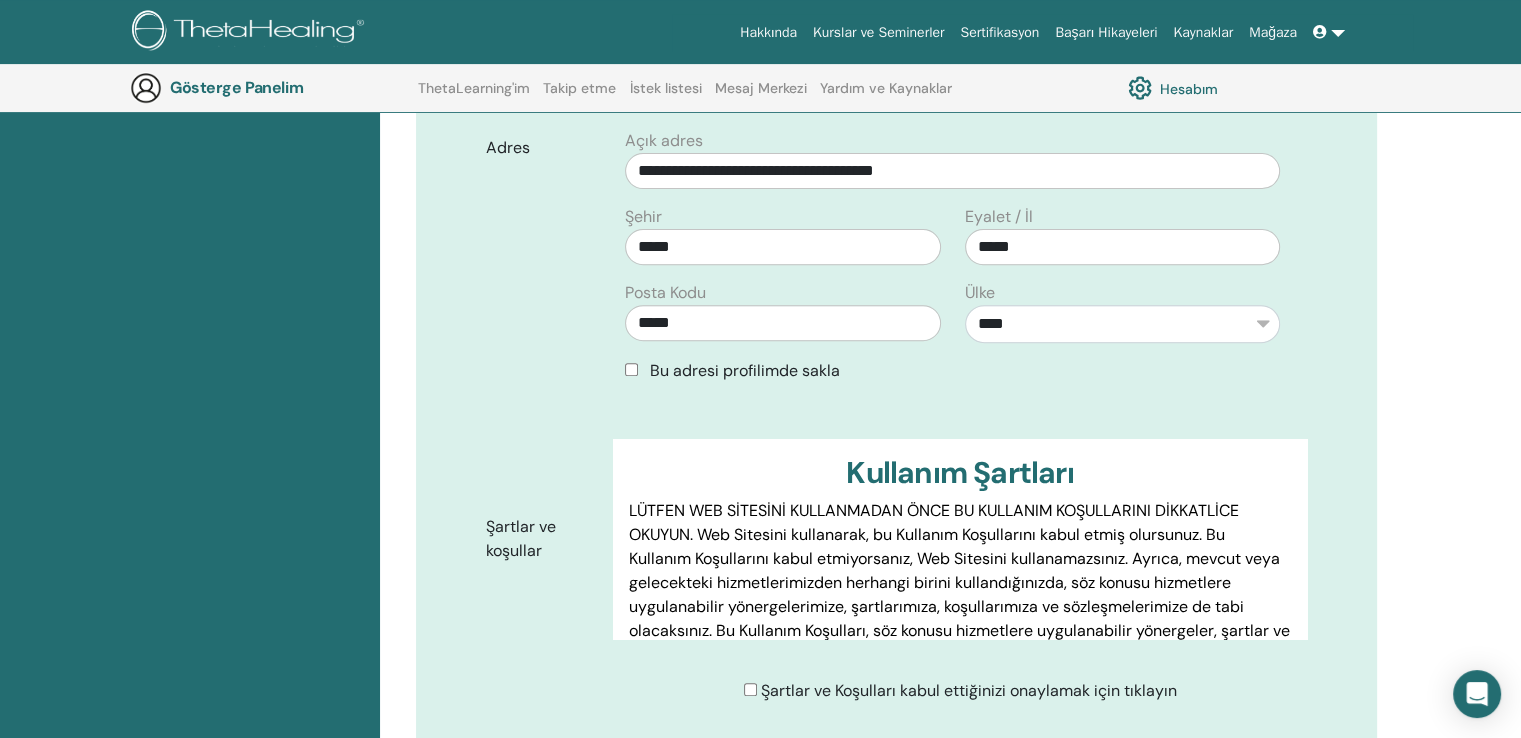 scroll, scrollTop: 0, scrollLeft: 0, axis: both 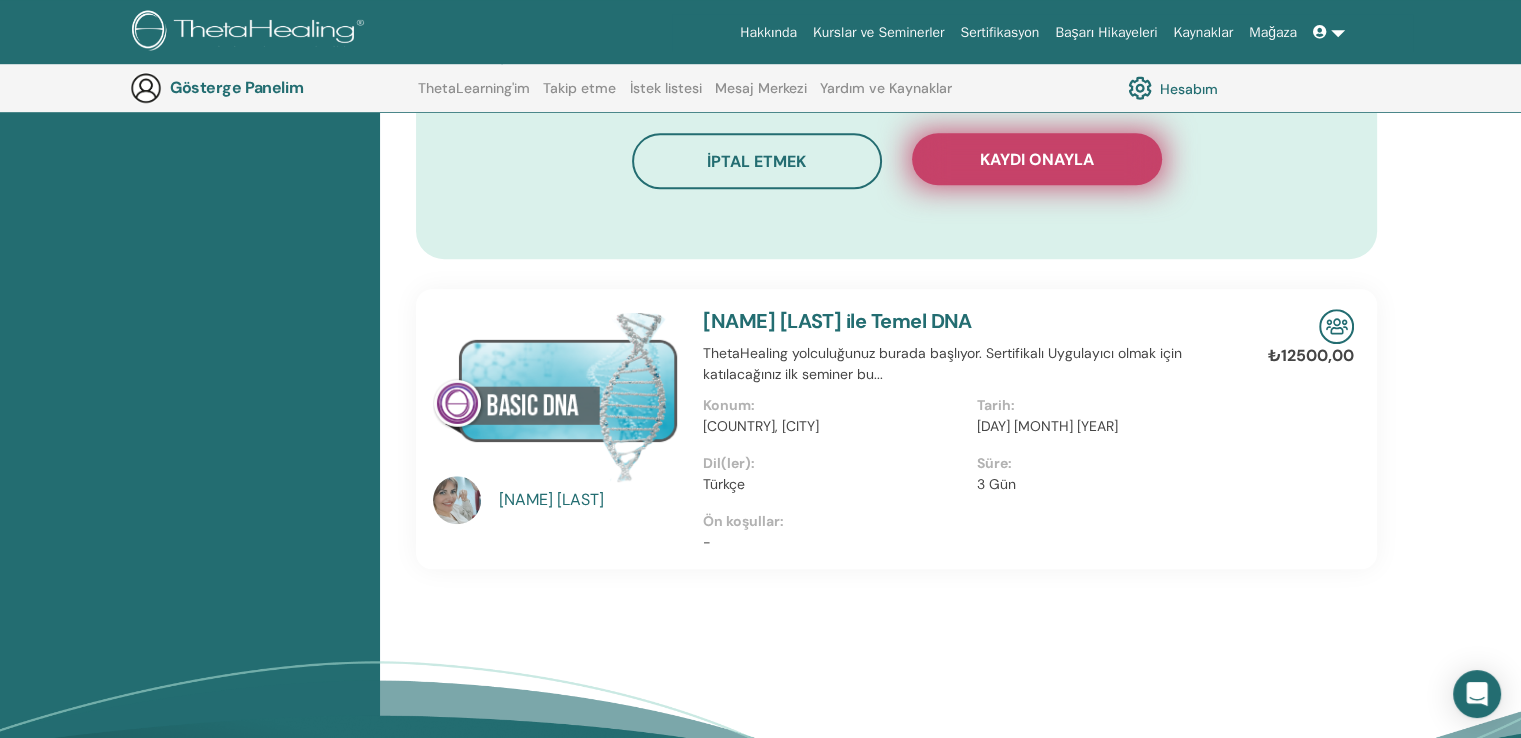 click on "Kaydı onayla" at bounding box center [1037, 159] 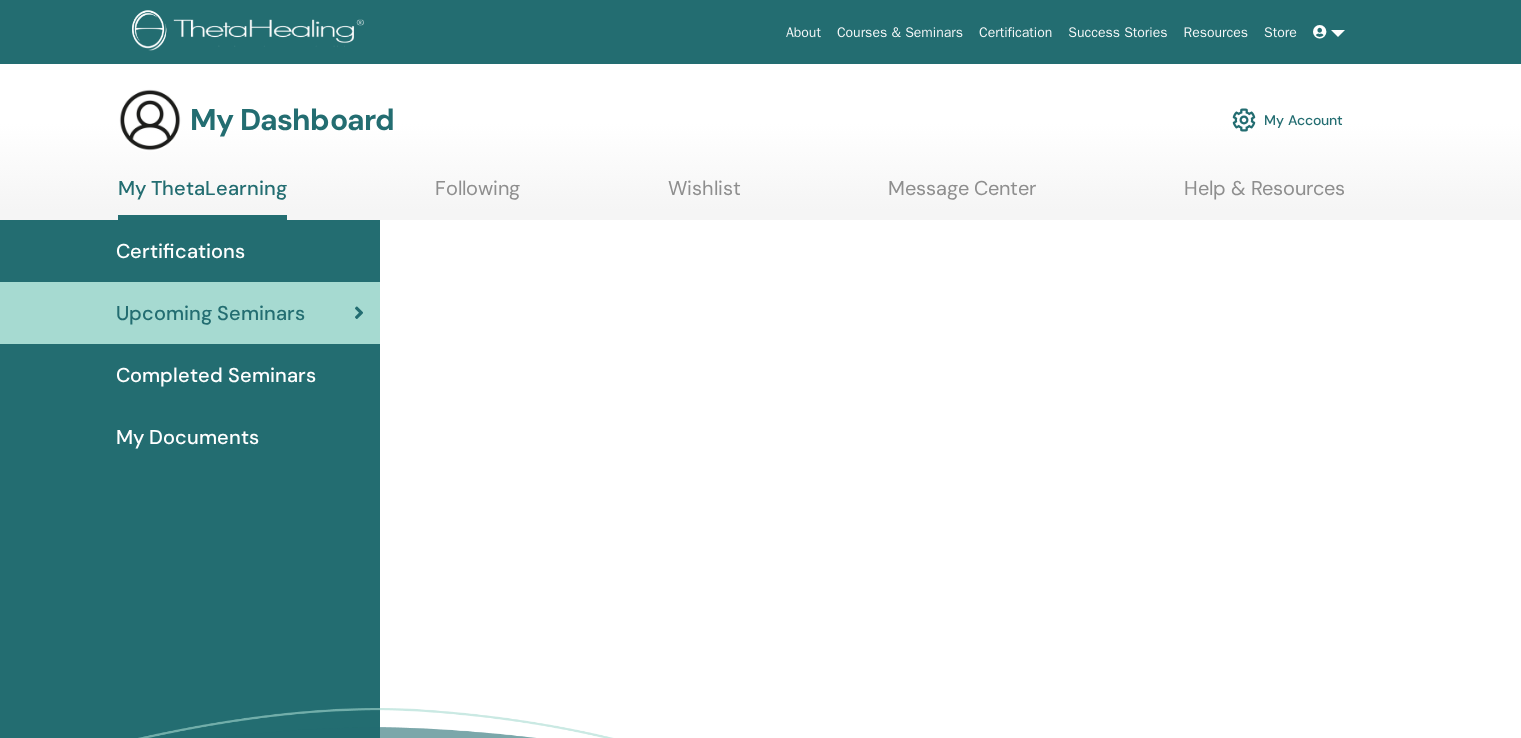 scroll, scrollTop: 0, scrollLeft: 0, axis: both 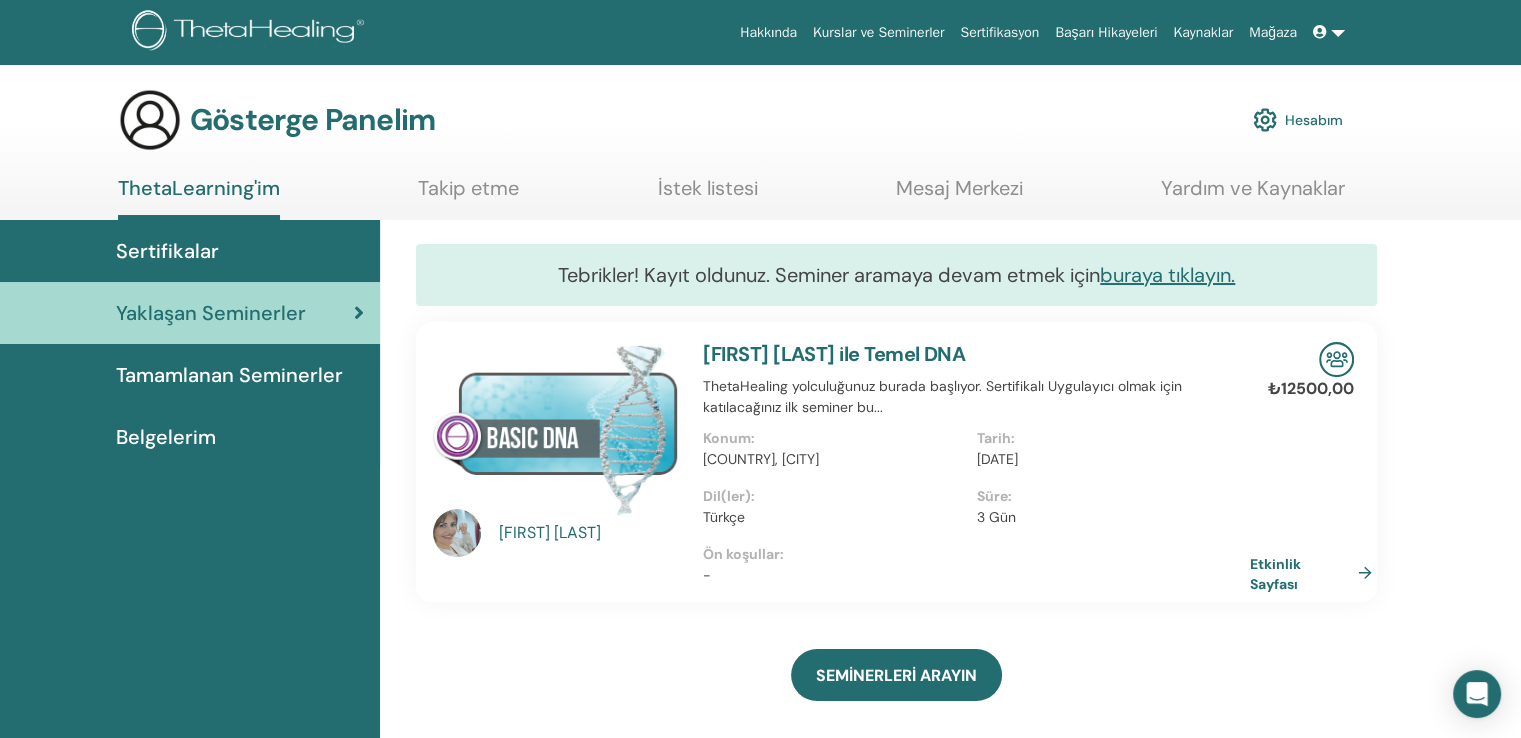 click at bounding box center [1336, 359] 